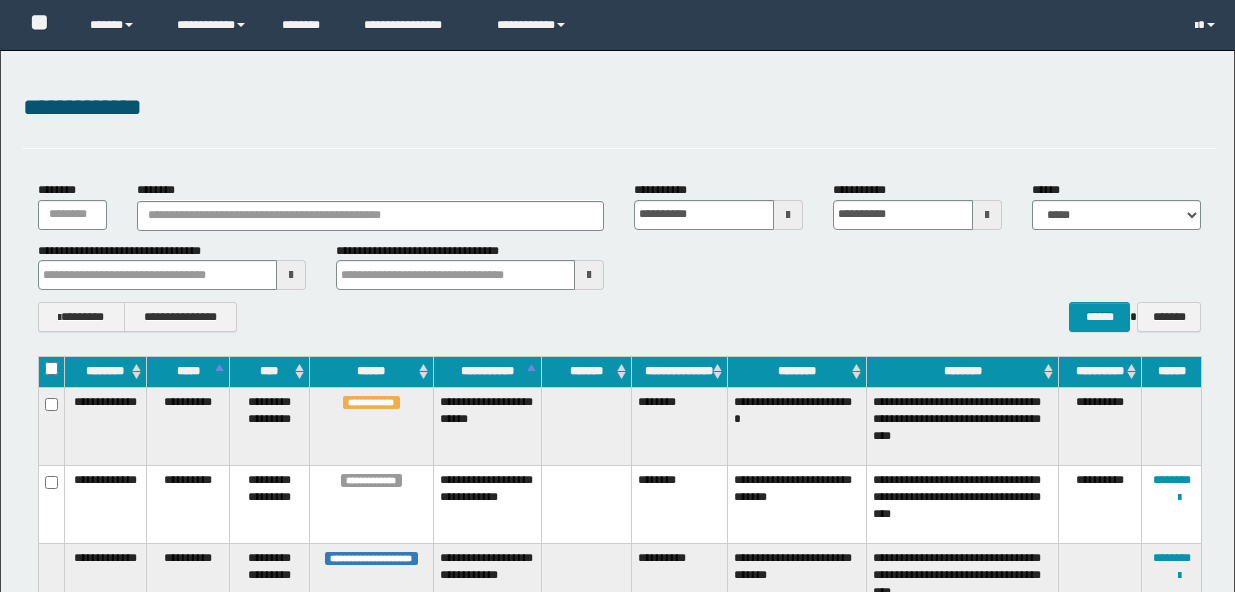 scroll, scrollTop: 0, scrollLeft: 0, axis: both 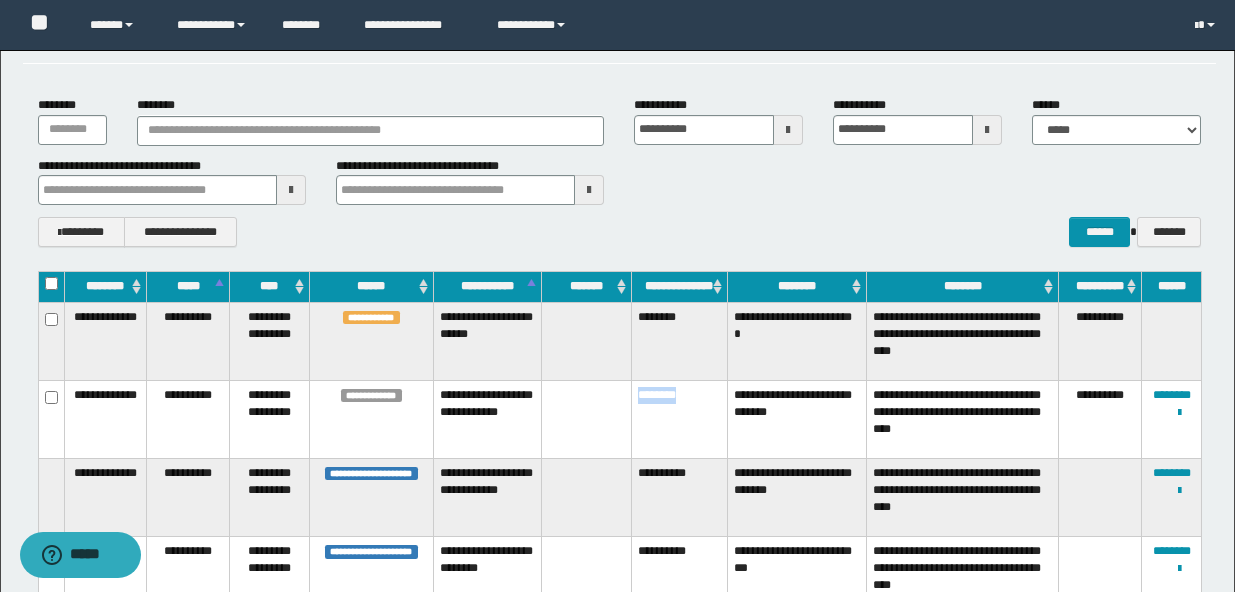 drag, startPoint x: 639, startPoint y: 400, endPoint x: 697, endPoint y: 417, distance: 60.440052 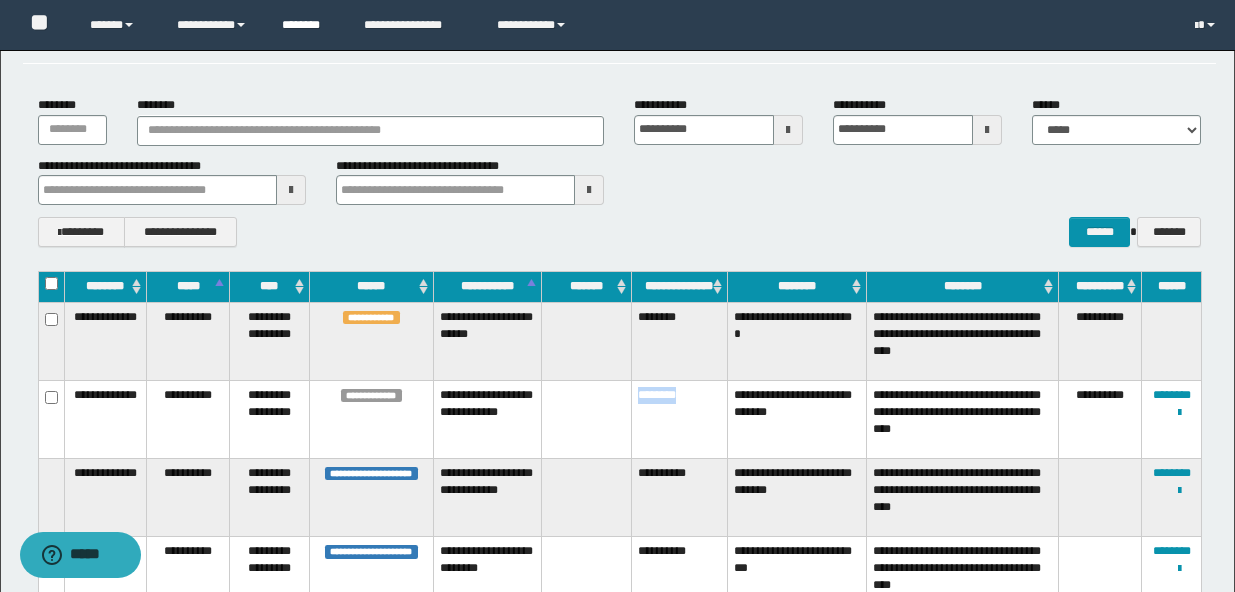 copy on "********" 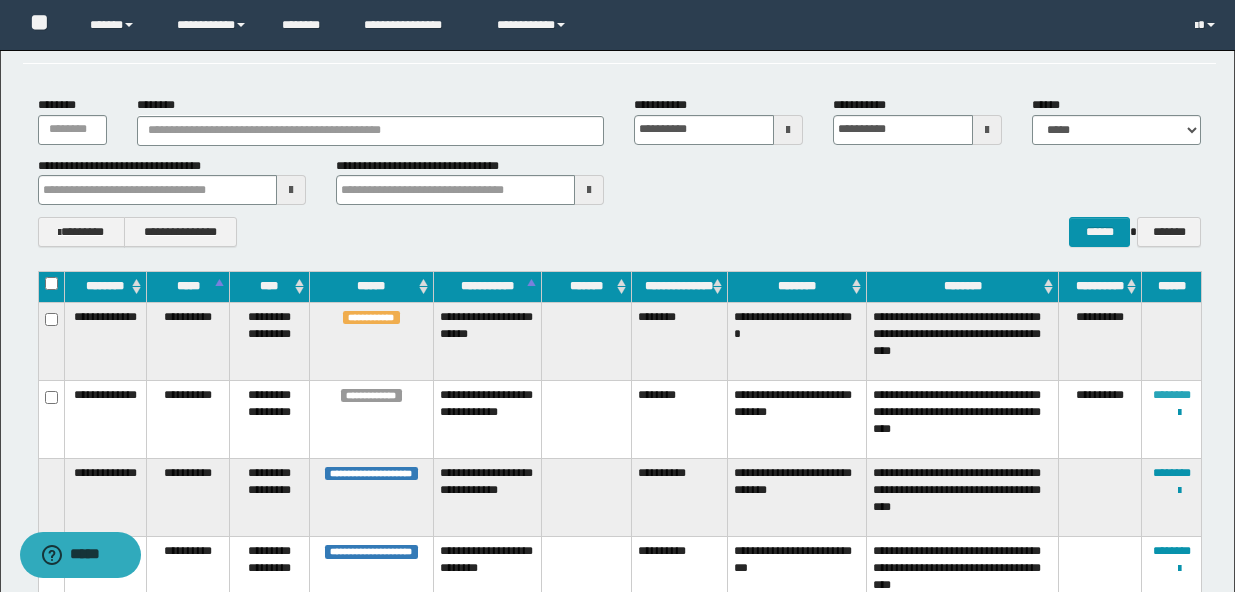 click on "********" at bounding box center [1172, 395] 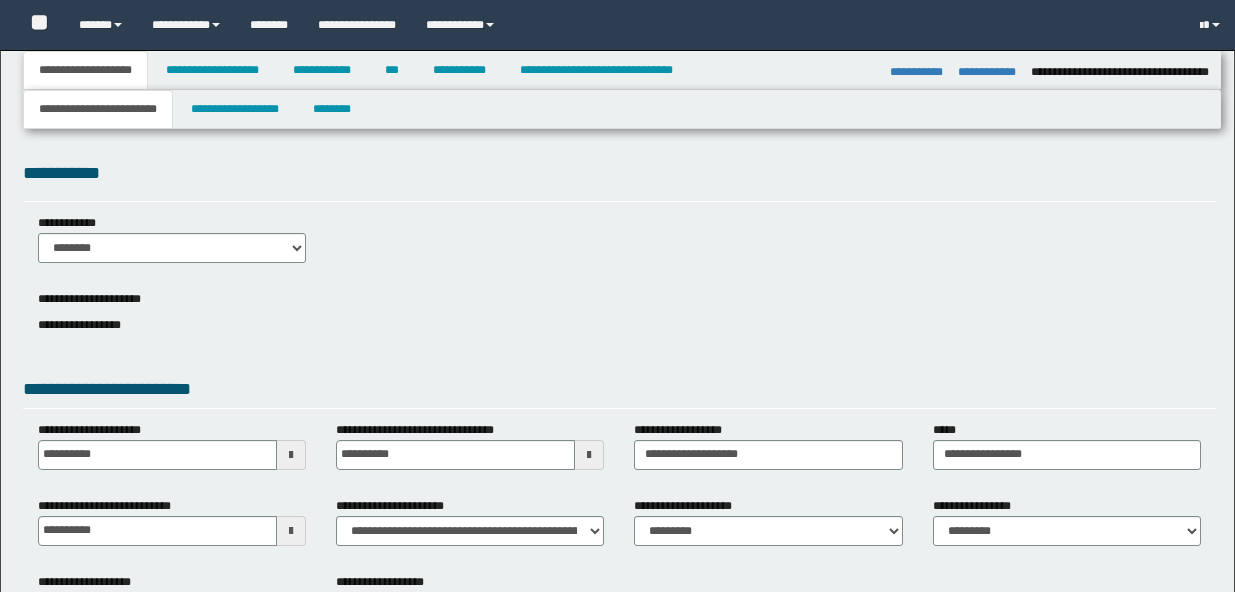 select on "*" 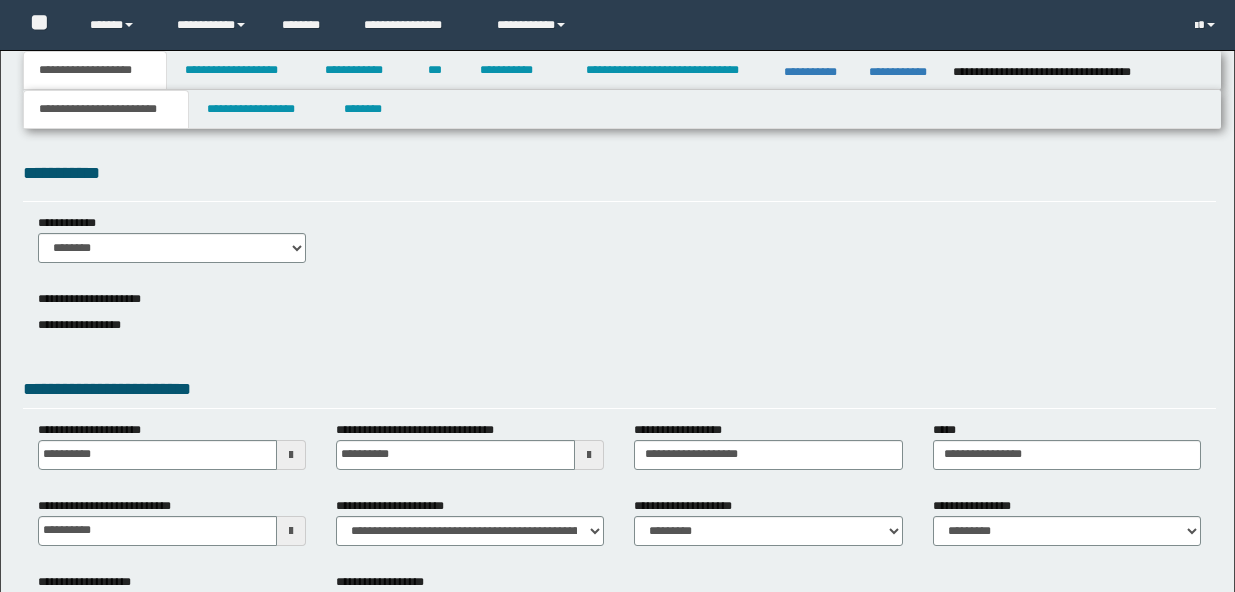 scroll, scrollTop: 0, scrollLeft: 0, axis: both 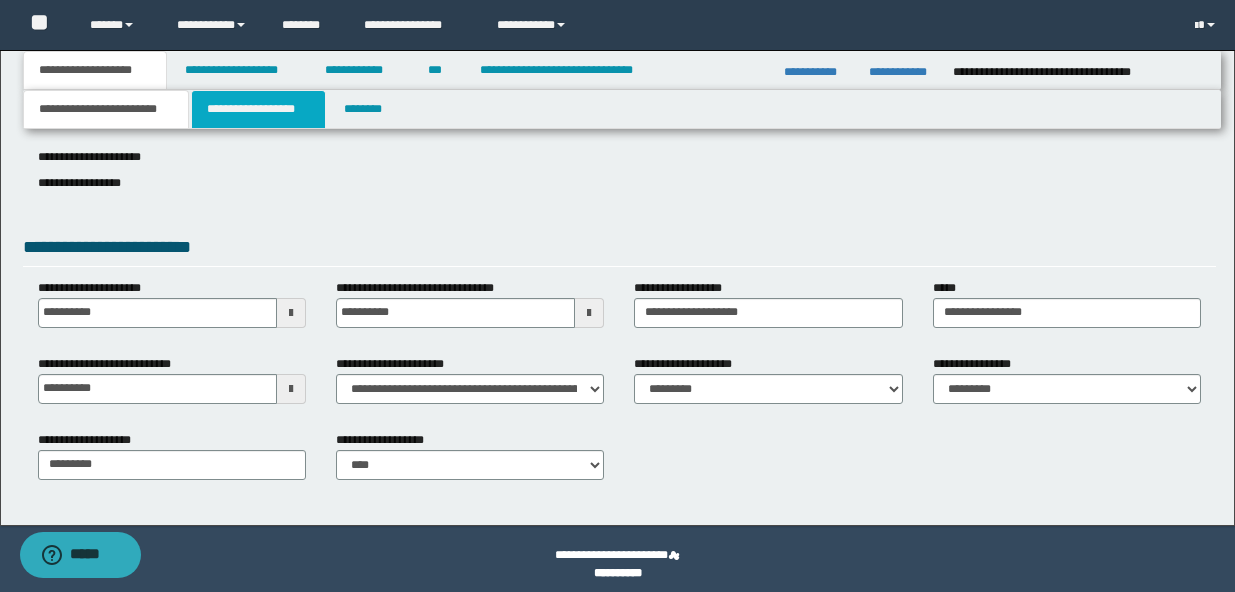 click on "**********" at bounding box center (258, 109) 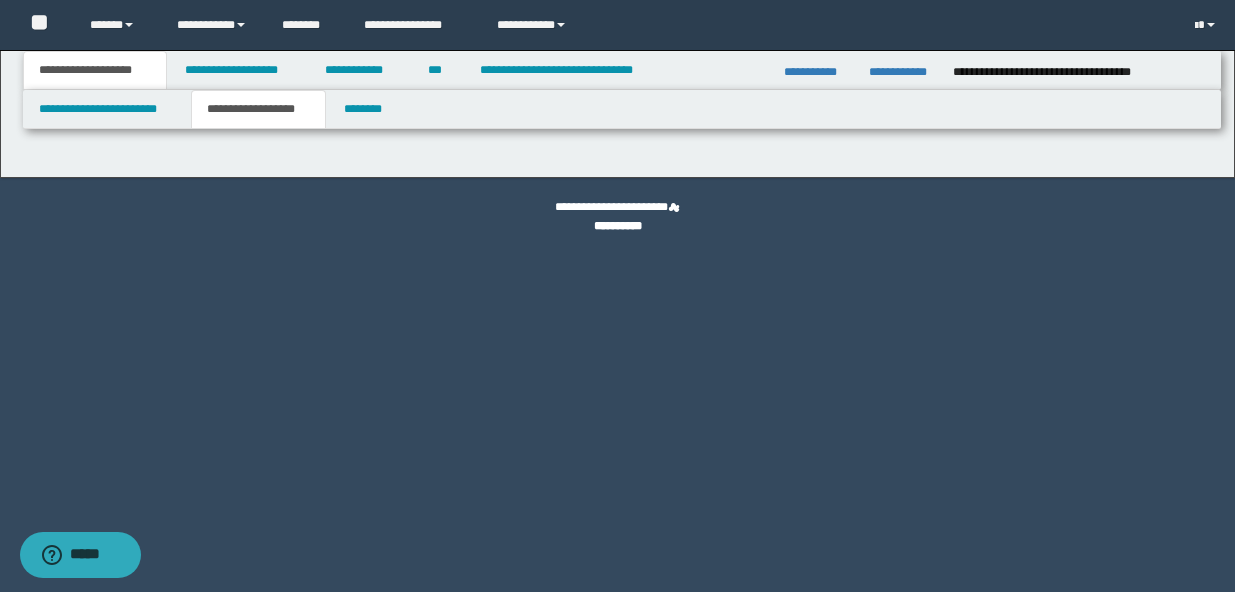 scroll, scrollTop: 0, scrollLeft: 0, axis: both 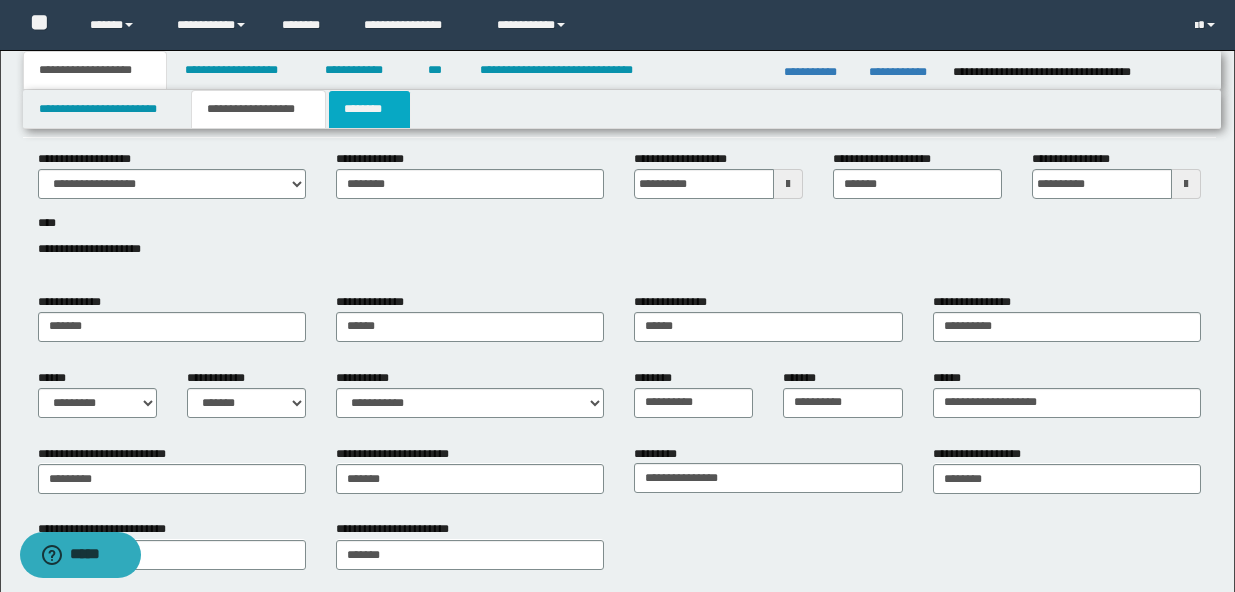 click on "********" at bounding box center [369, 109] 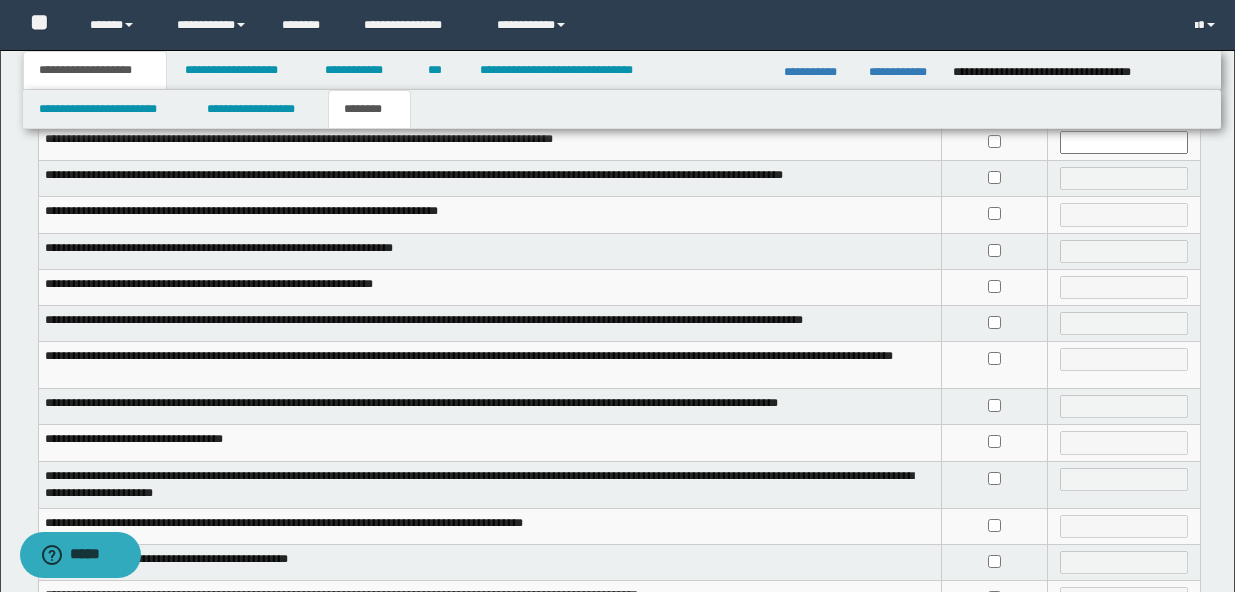 scroll, scrollTop: 0, scrollLeft: 0, axis: both 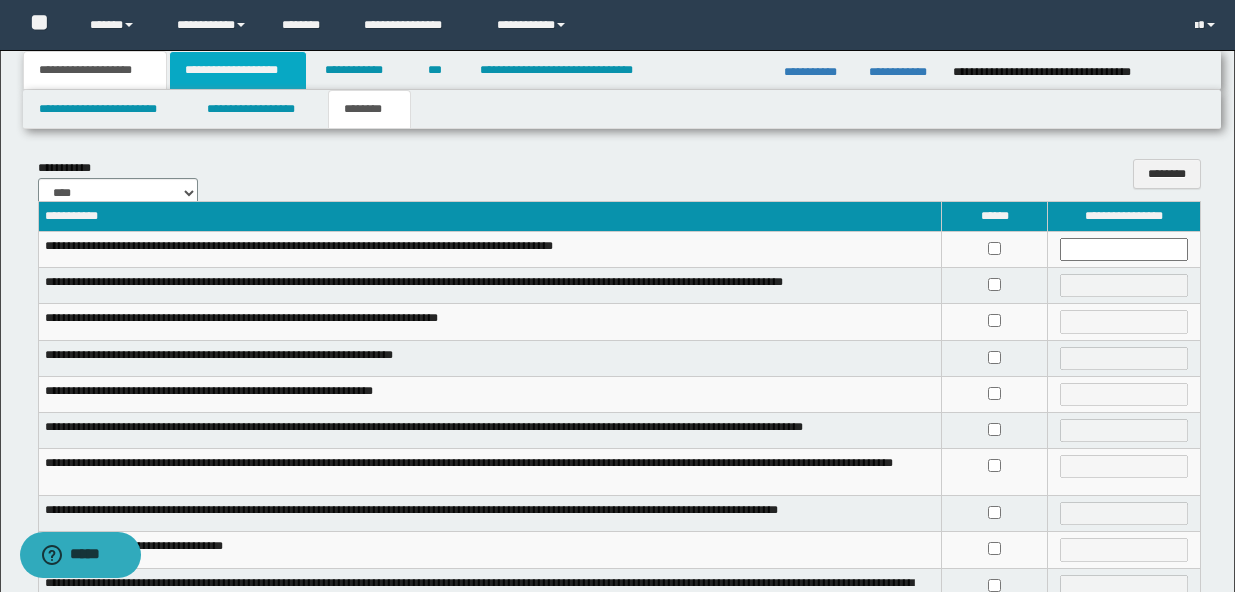 click on "**********" at bounding box center [238, 70] 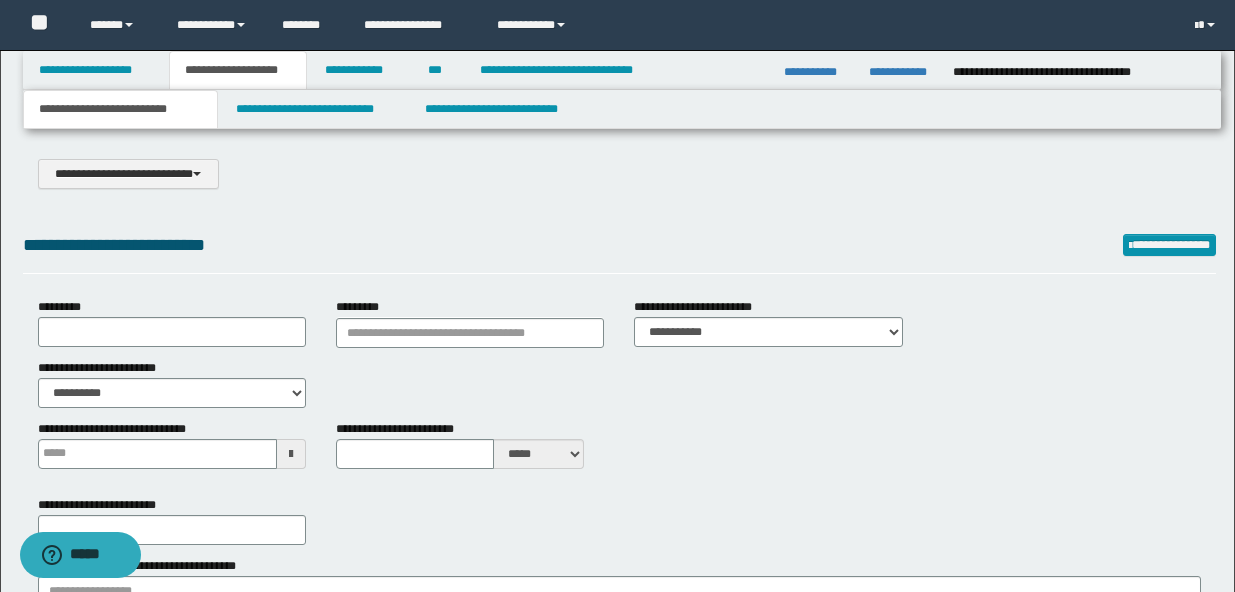 type on "*********" 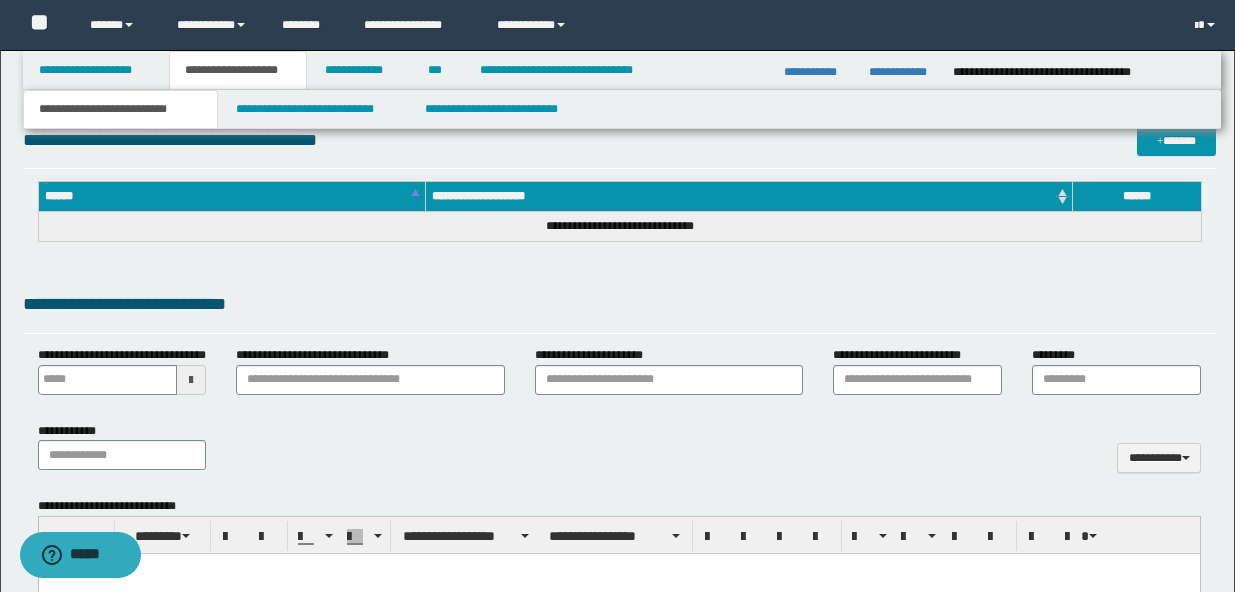 scroll, scrollTop: 728, scrollLeft: 0, axis: vertical 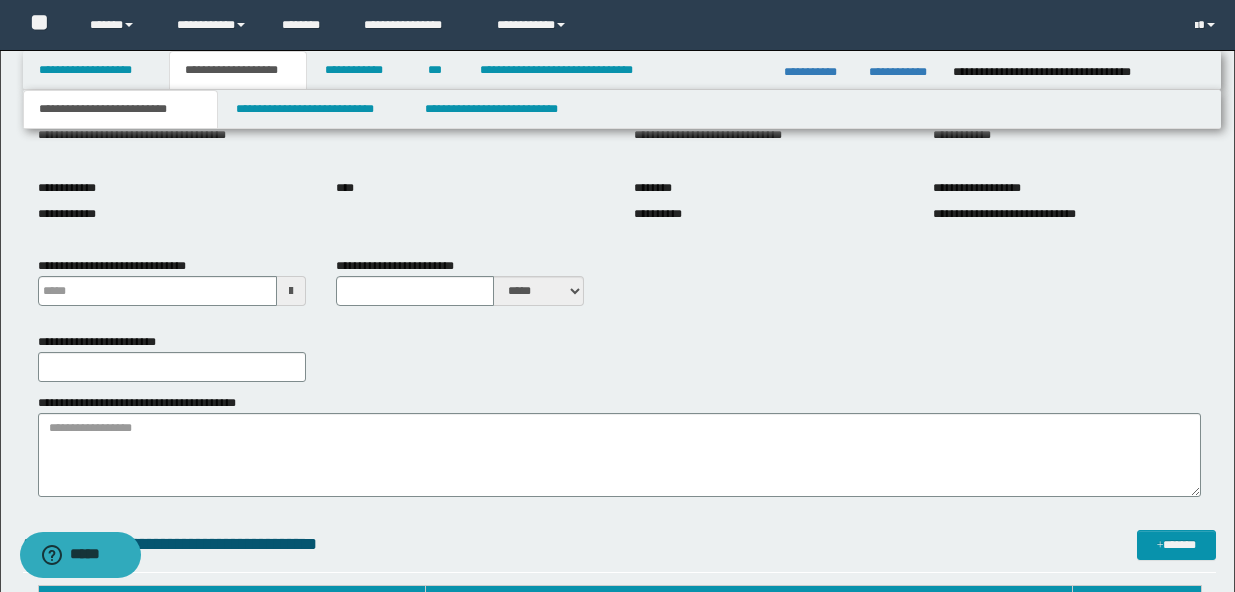 type 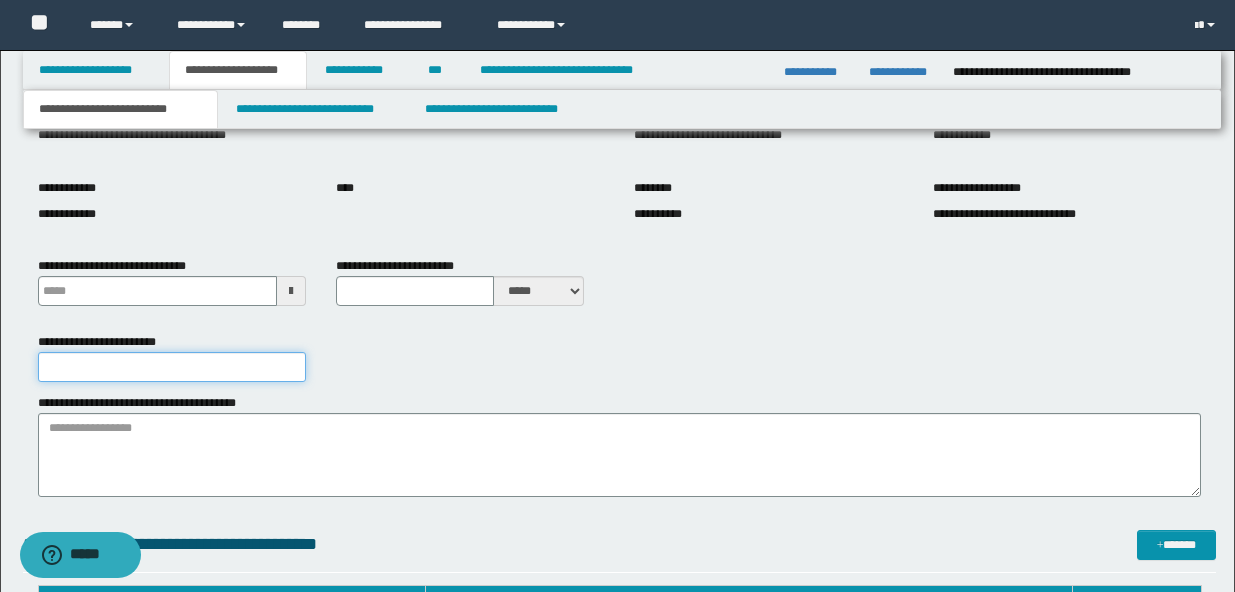 click on "**********" at bounding box center [172, 367] 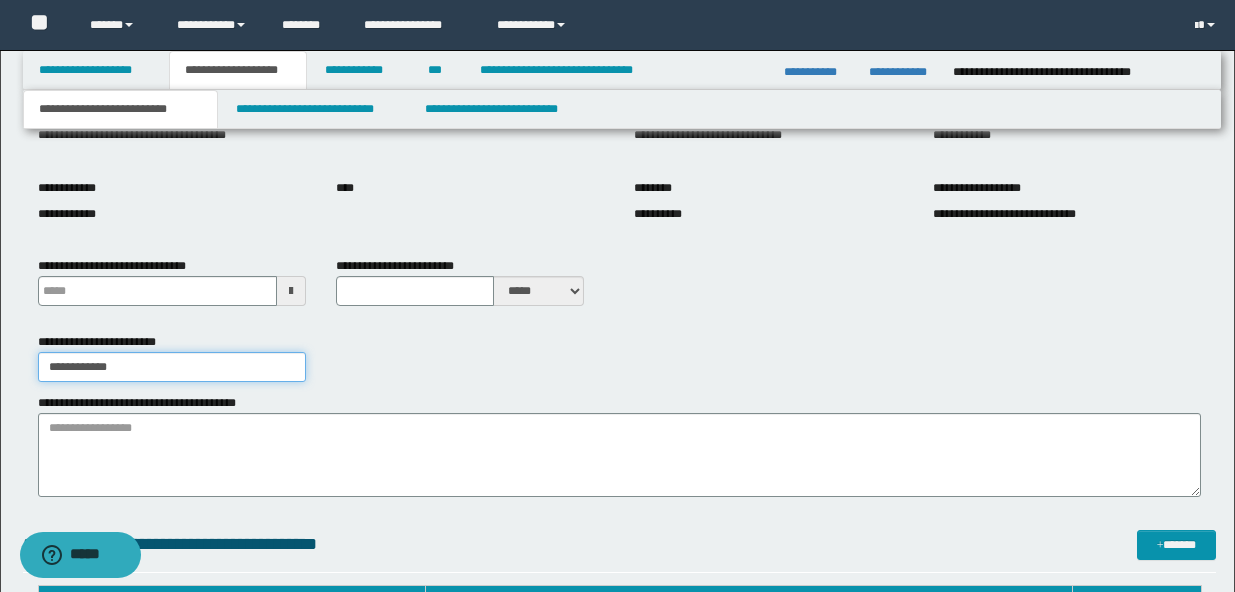 type on "**********" 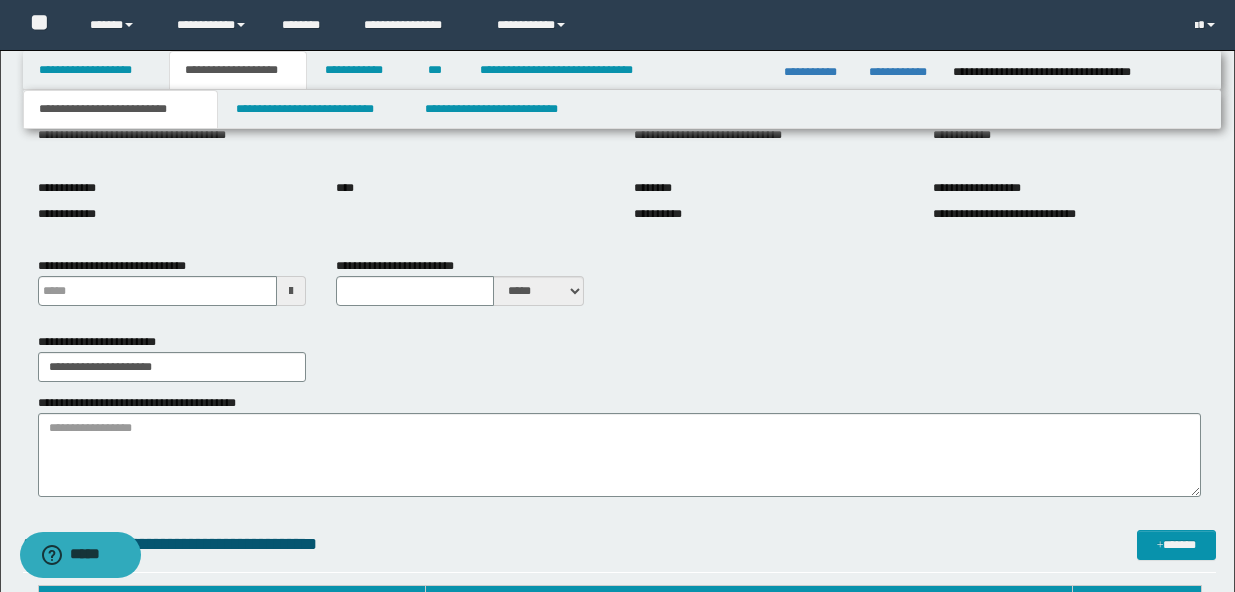 click on "**********" at bounding box center (619, 357) 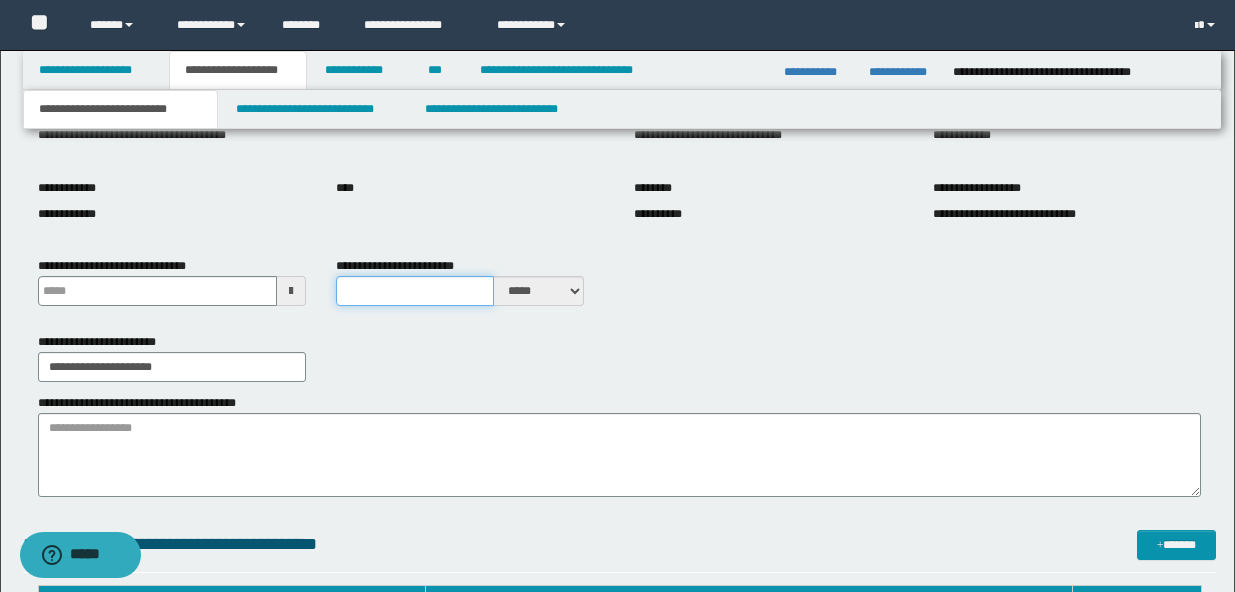 click on "**********" at bounding box center (415, 291) 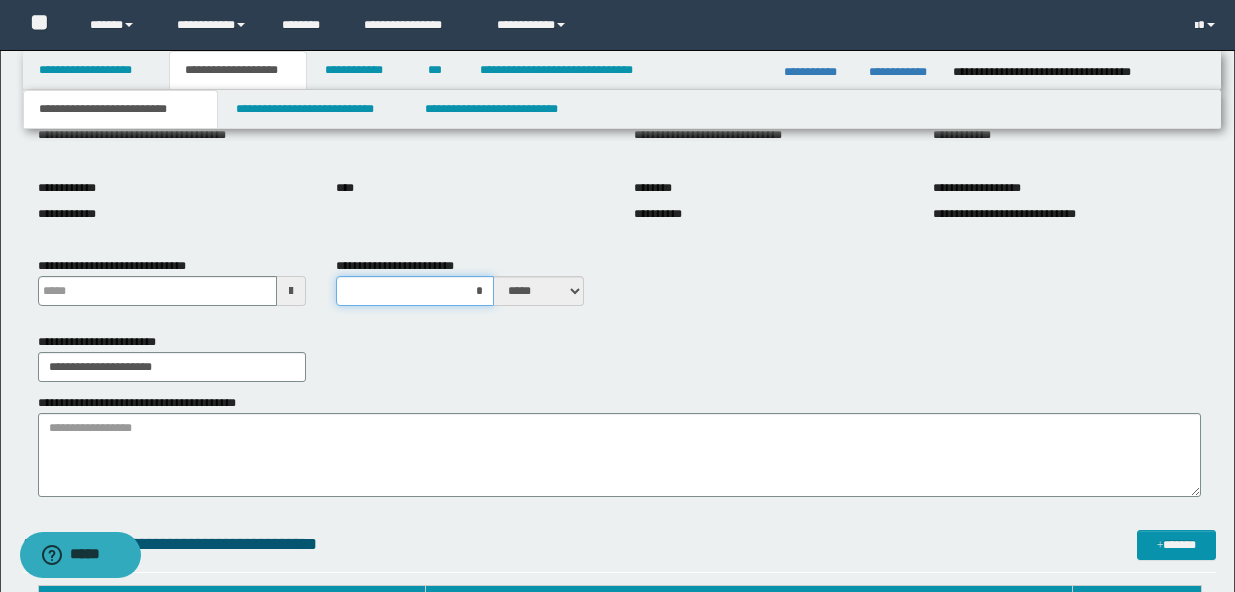 type on "**" 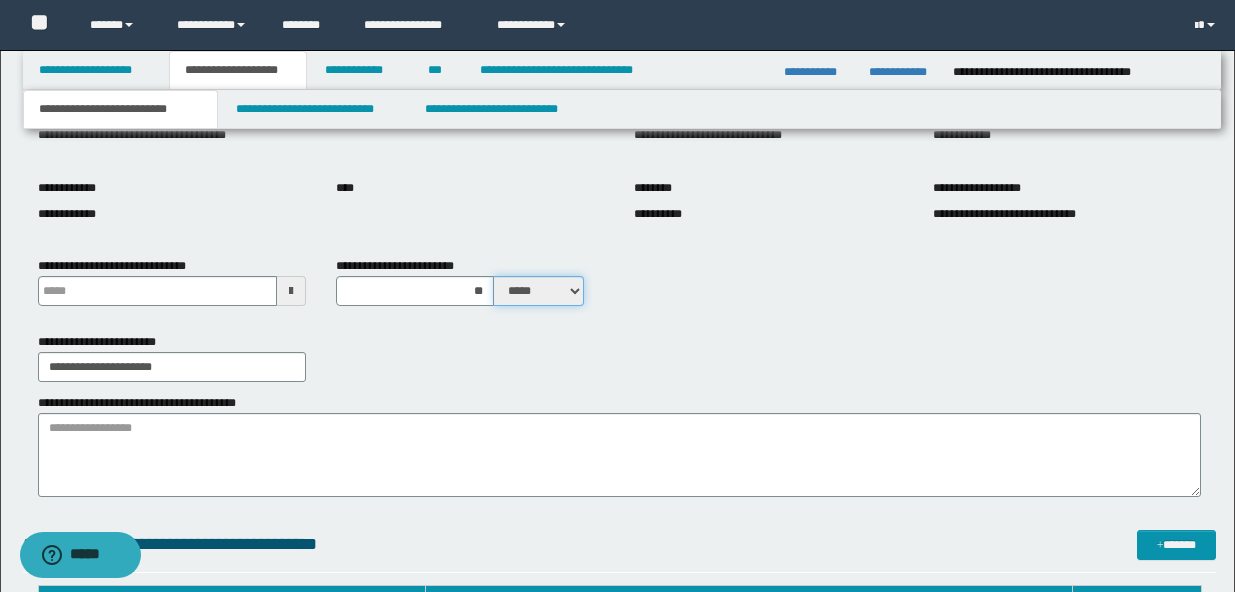 click on "*****
****" at bounding box center (539, 291) 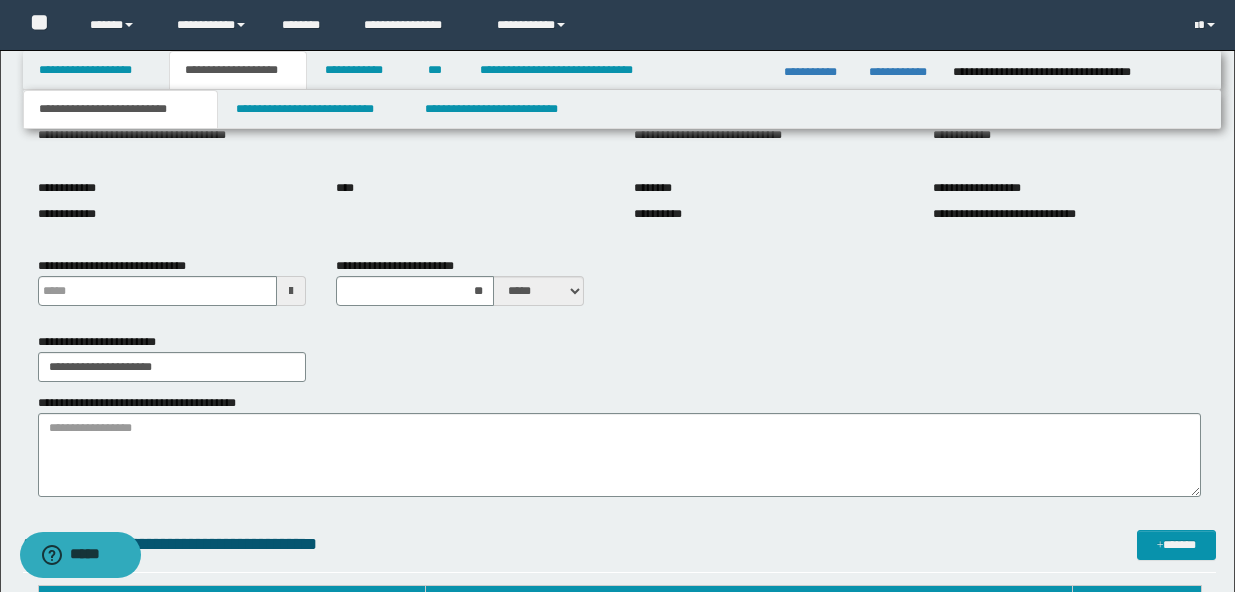 type 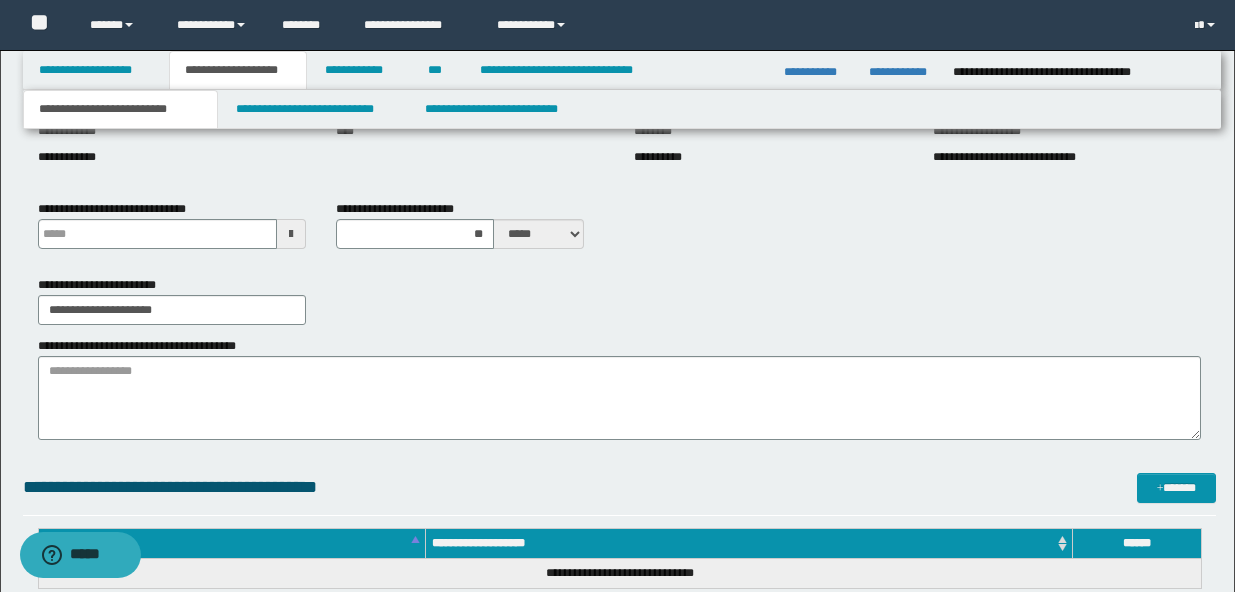 scroll, scrollTop: 380, scrollLeft: 0, axis: vertical 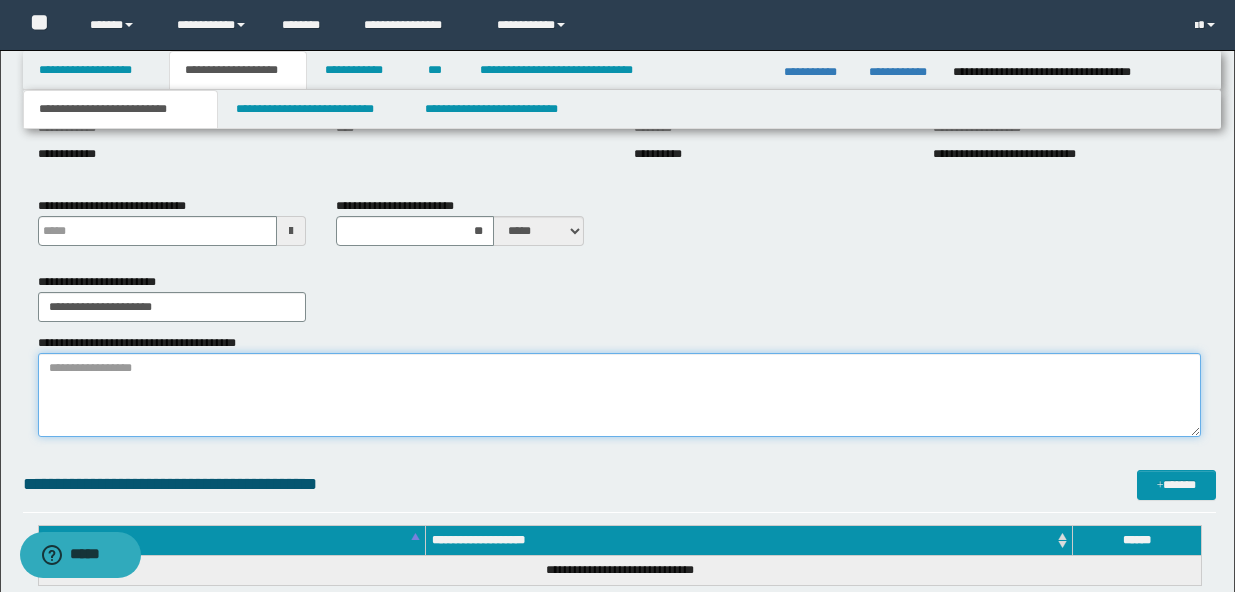 click on "**********" at bounding box center [619, 395] 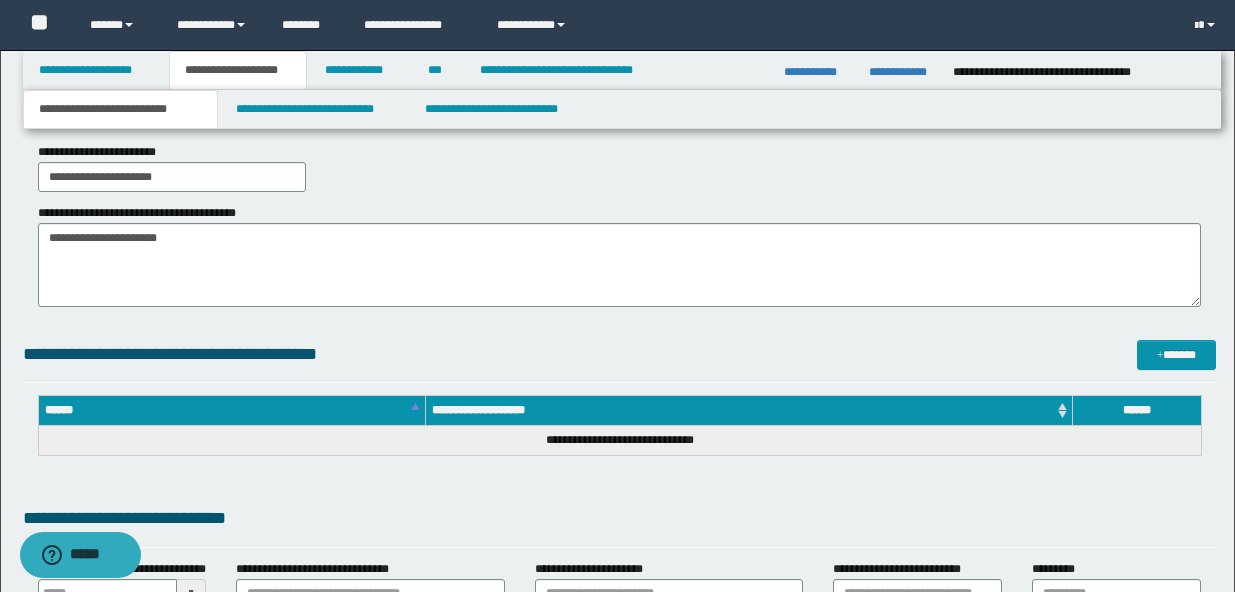 click on "**********" at bounding box center (619, 263) 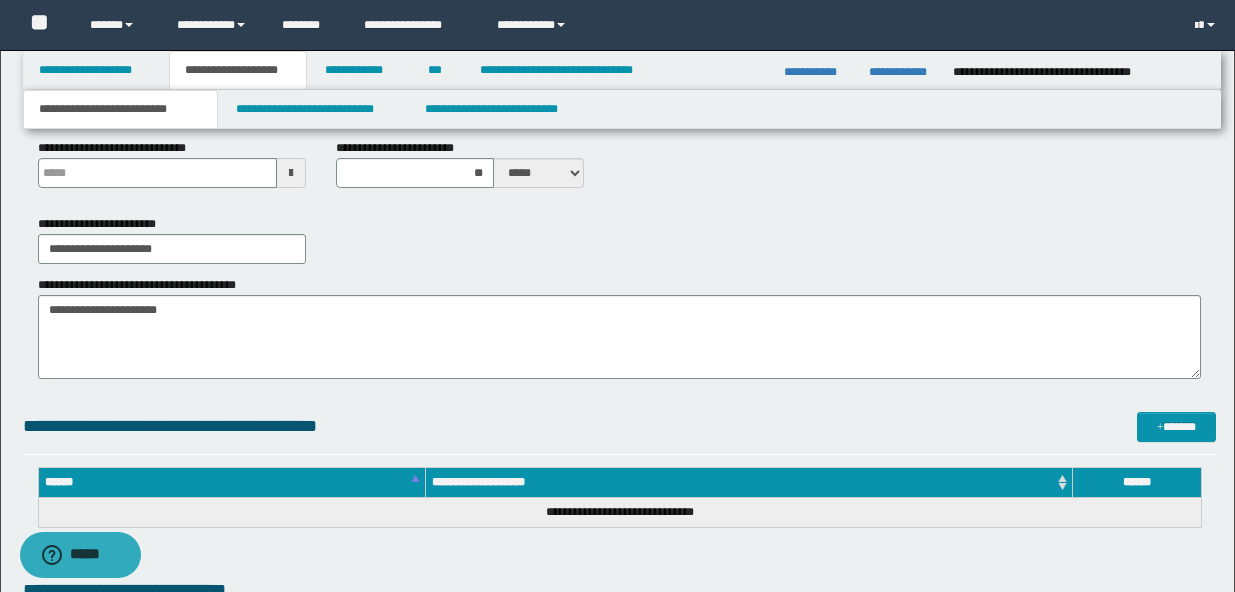 scroll, scrollTop: 435, scrollLeft: 0, axis: vertical 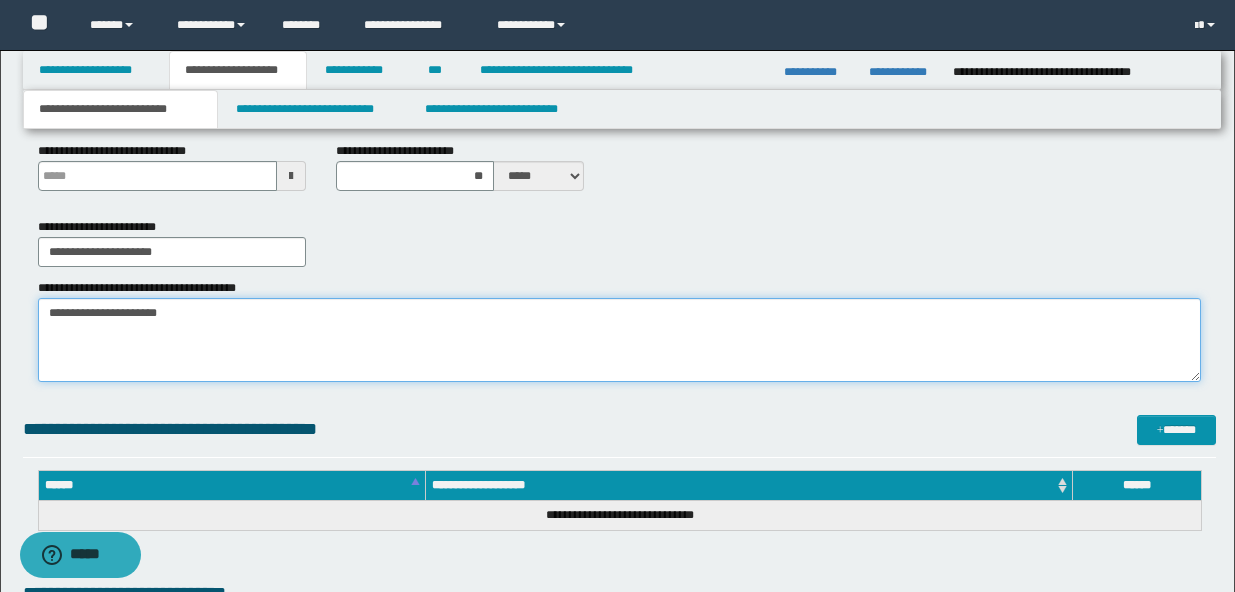 click on "**********" at bounding box center [619, 340] 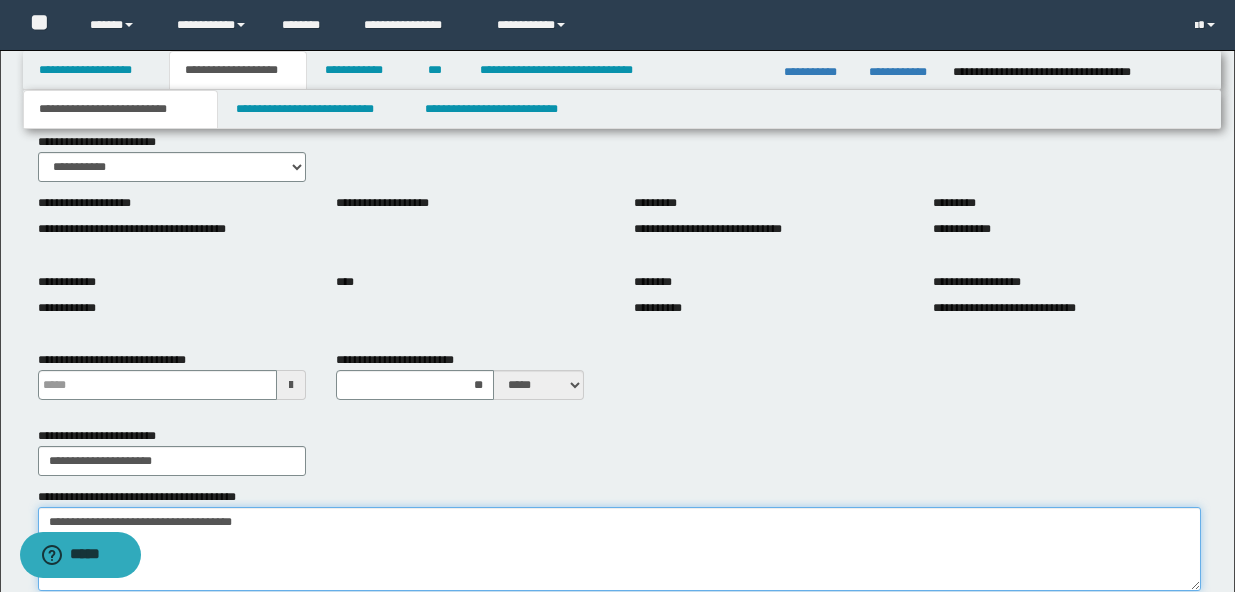 scroll, scrollTop: 168, scrollLeft: 0, axis: vertical 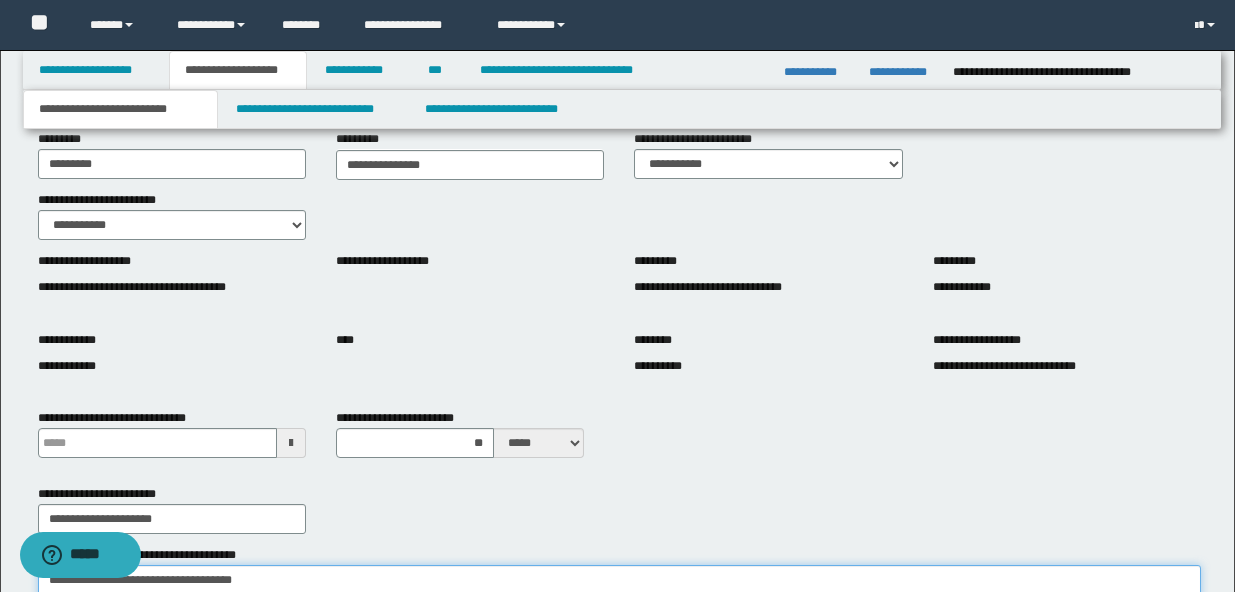 type on "**********" 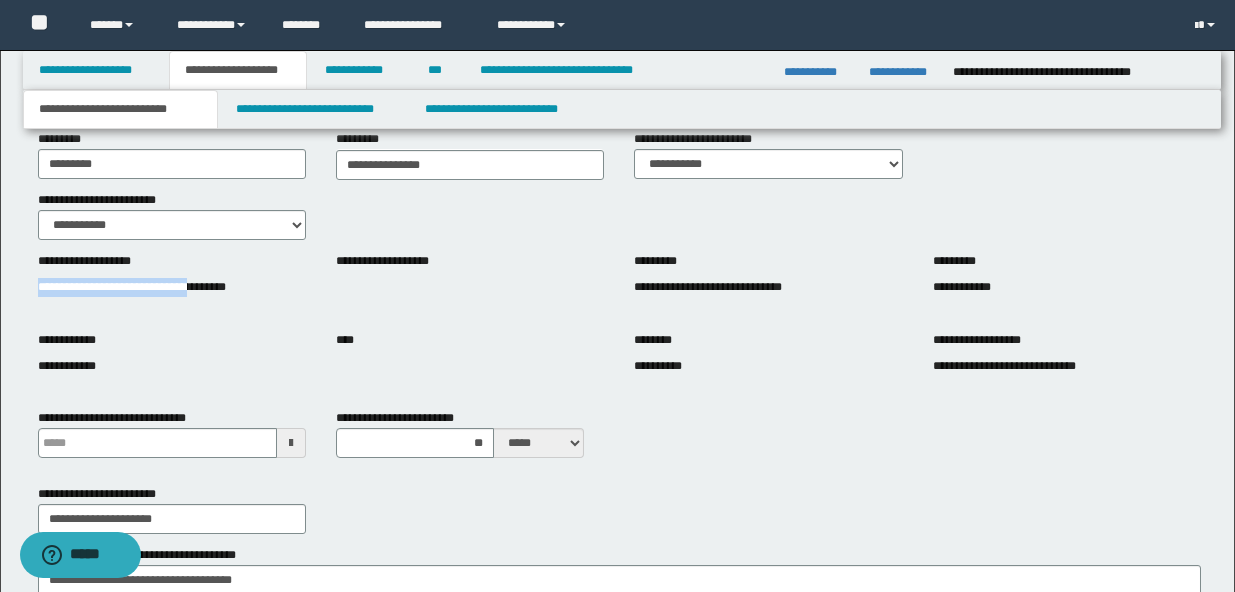 drag, startPoint x: 37, startPoint y: 288, endPoint x: 246, endPoint y: 282, distance: 209.0861 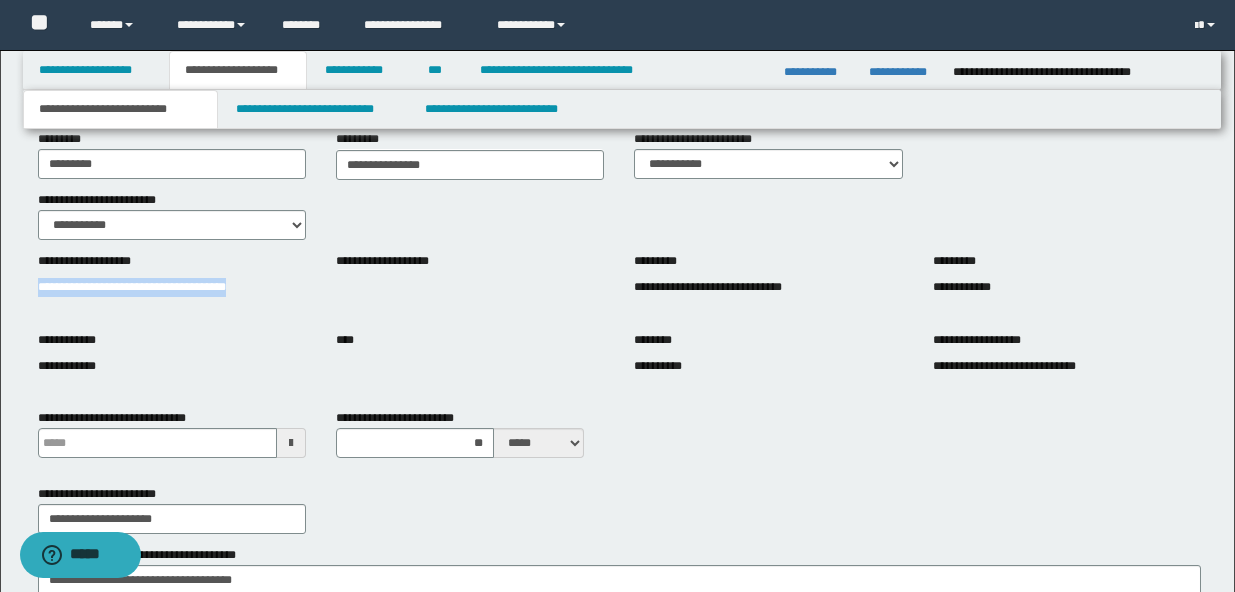 drag, startPoint x: 38, startPoint y: 282, endPoint x: 277, endPoint y: 305, distance: 240.10414 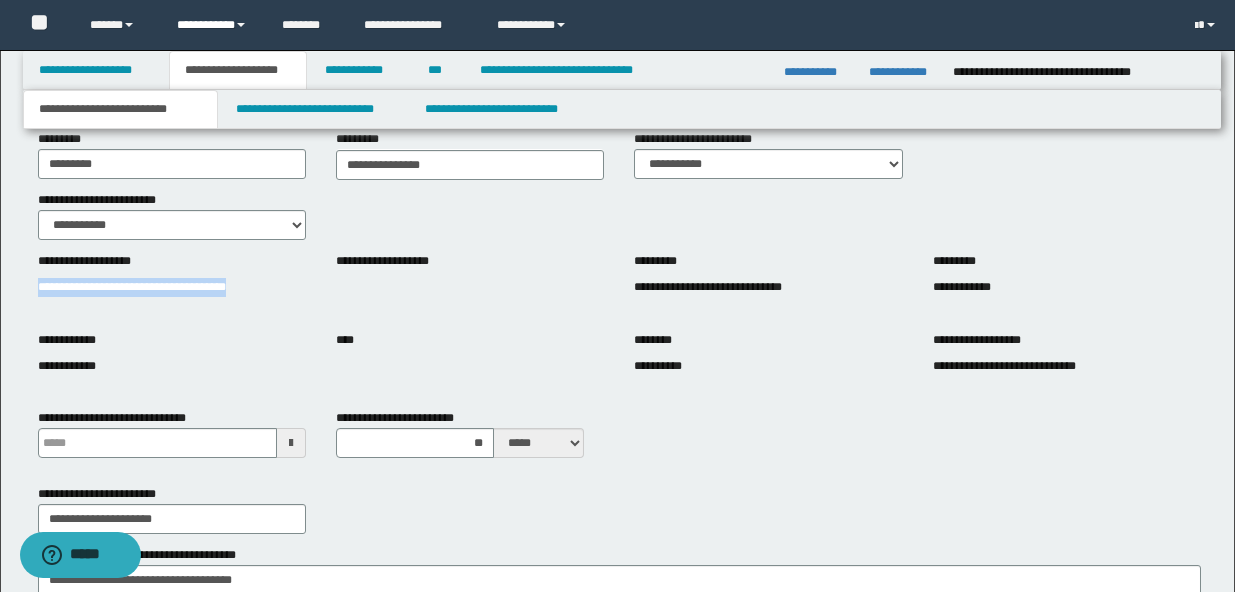 copy on "**********" 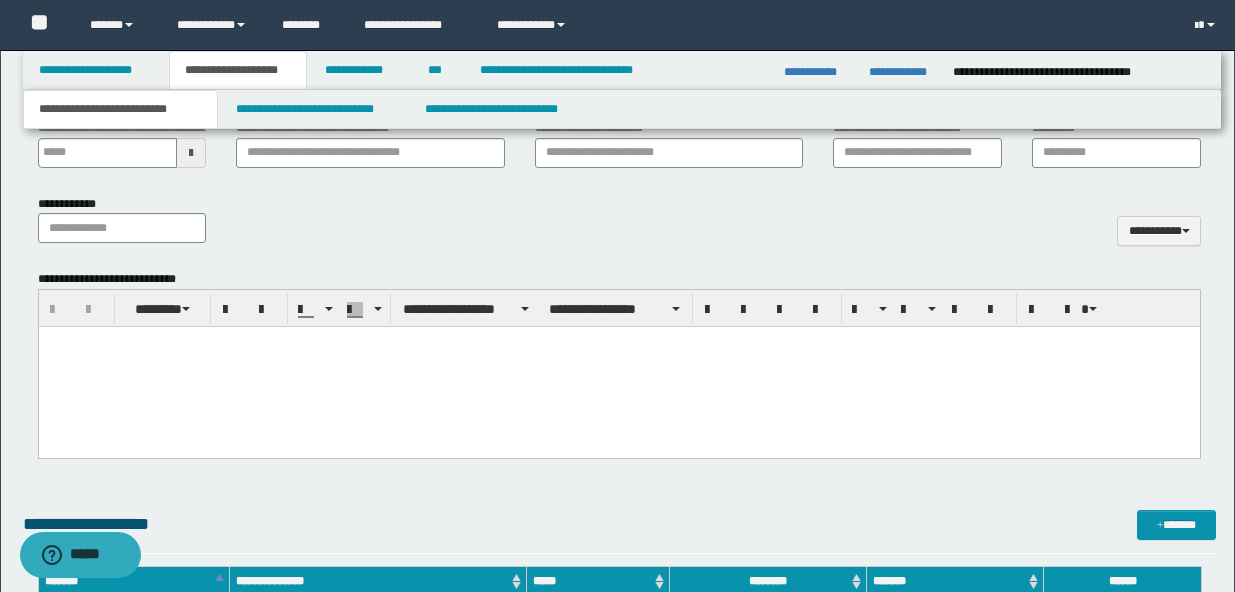 scroll, scrollTop: 1424, scrollLeft: 0, axis: vertical 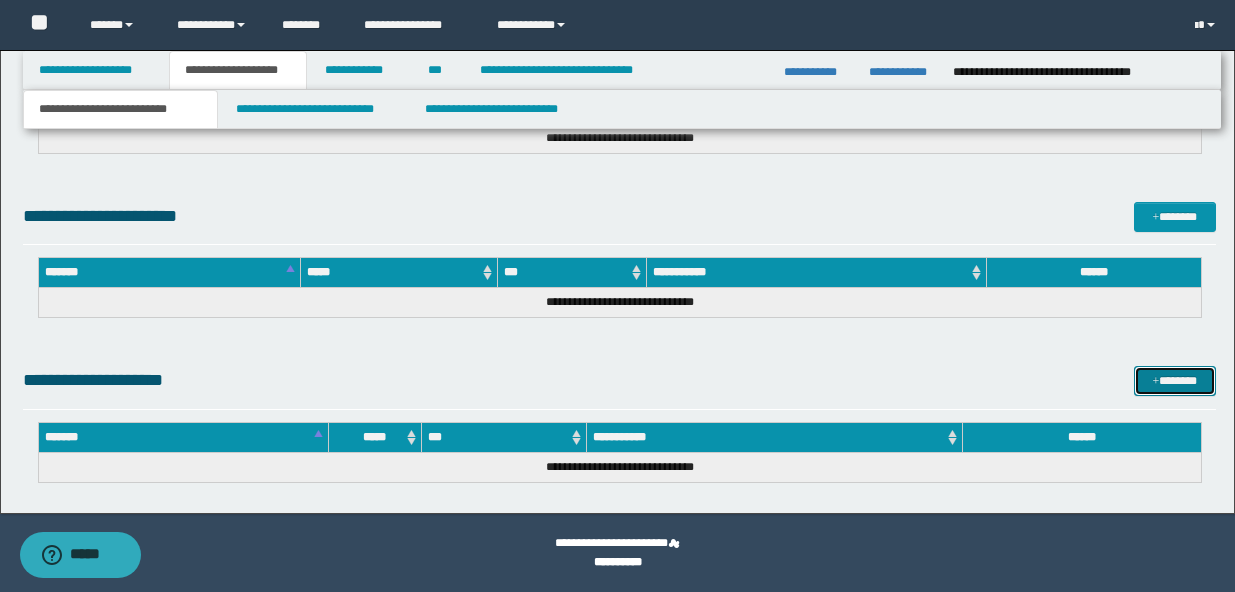 click on "*******" at bounding box center (1175, 381) 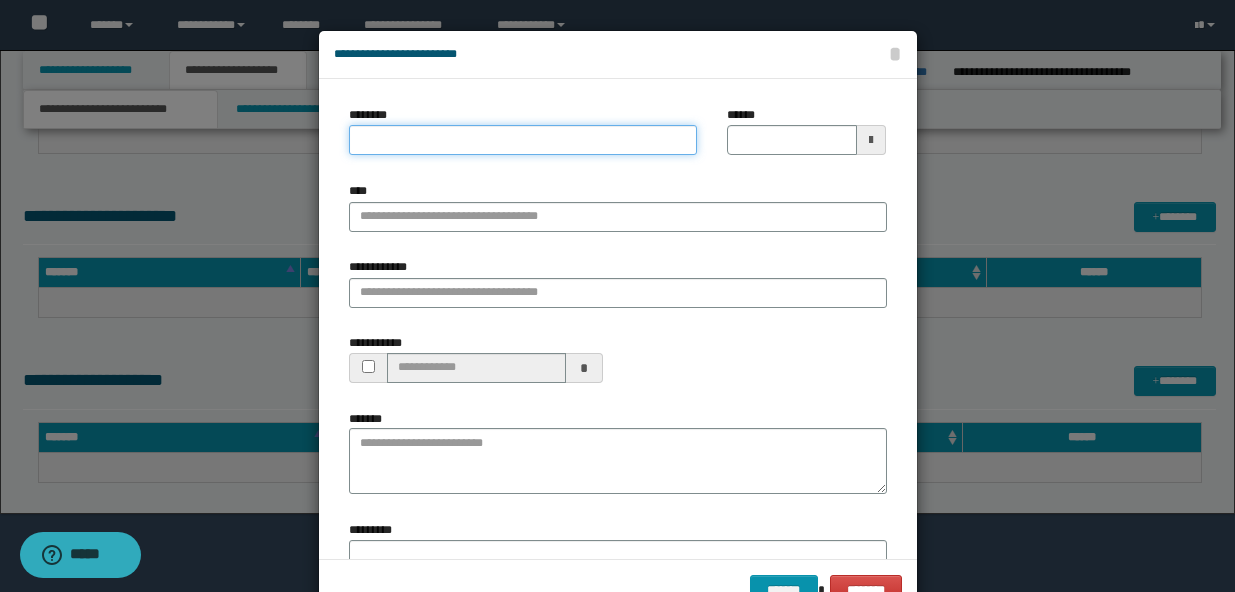 click on "********" at bounding box center (523, 140) 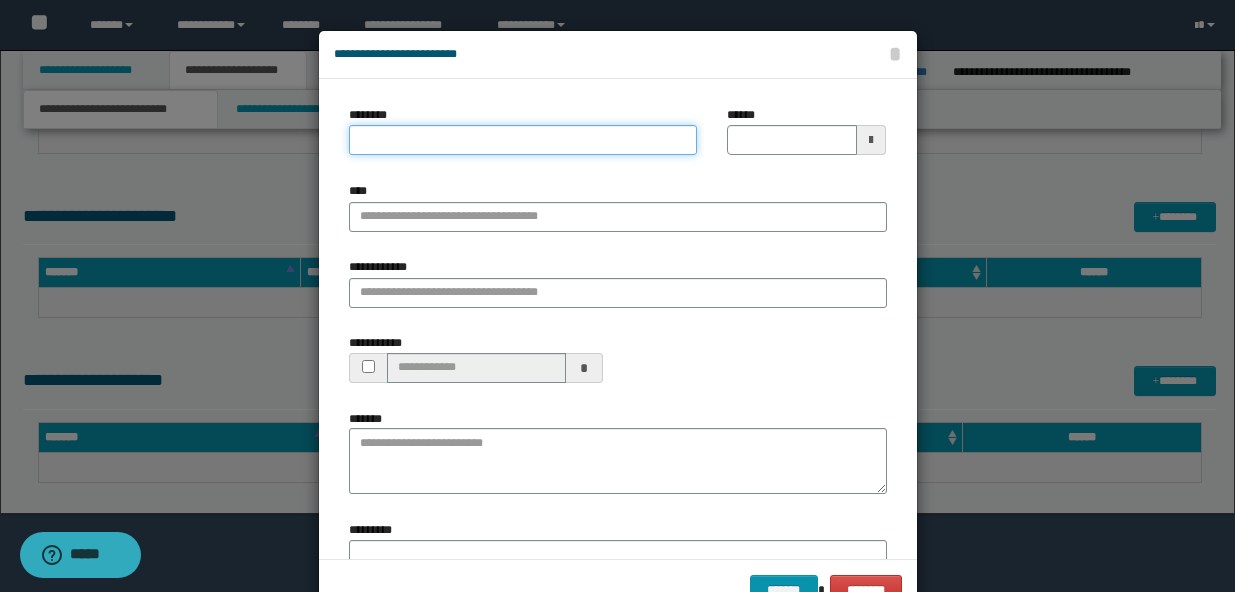 paste on "**********" 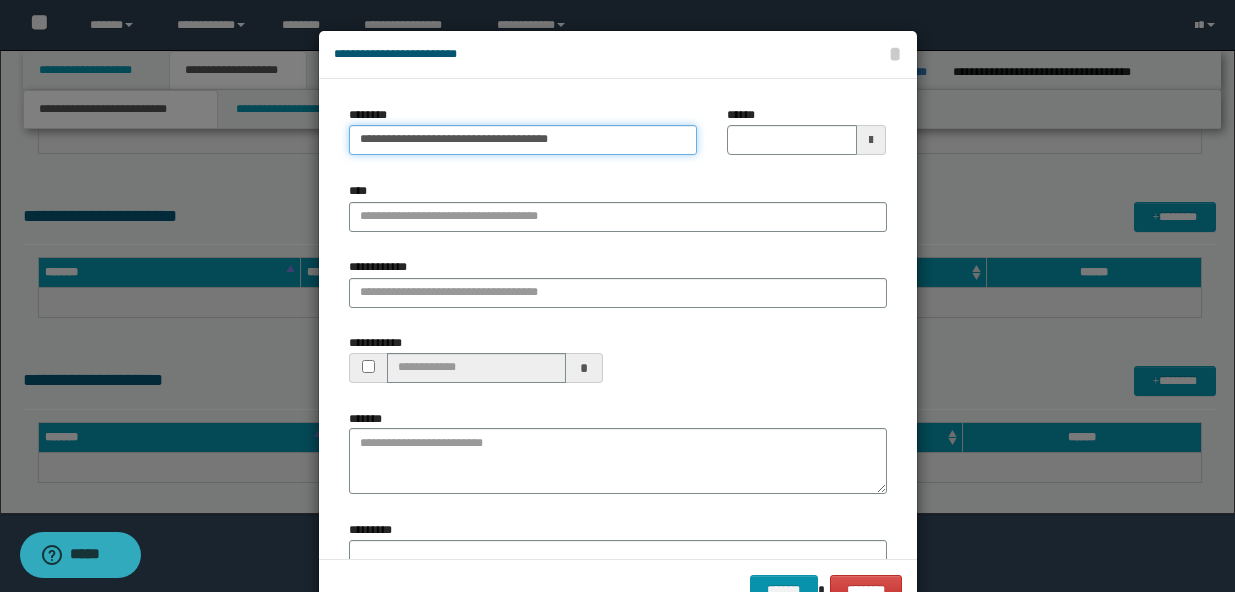 type 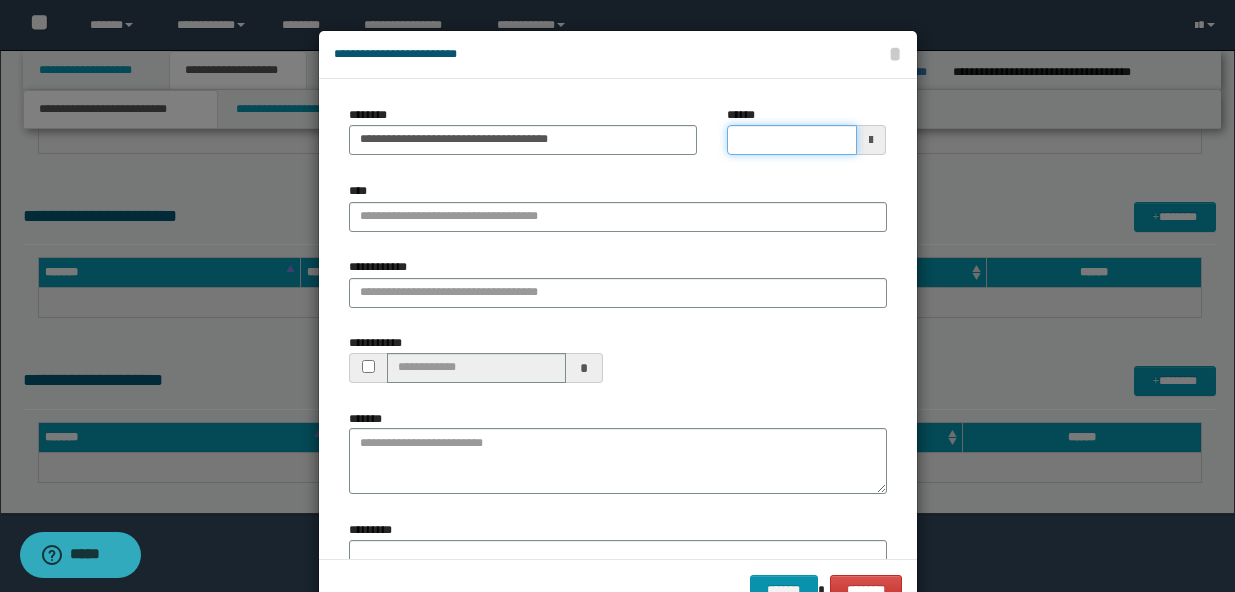 click on "******" at bounding box center [792, 140] 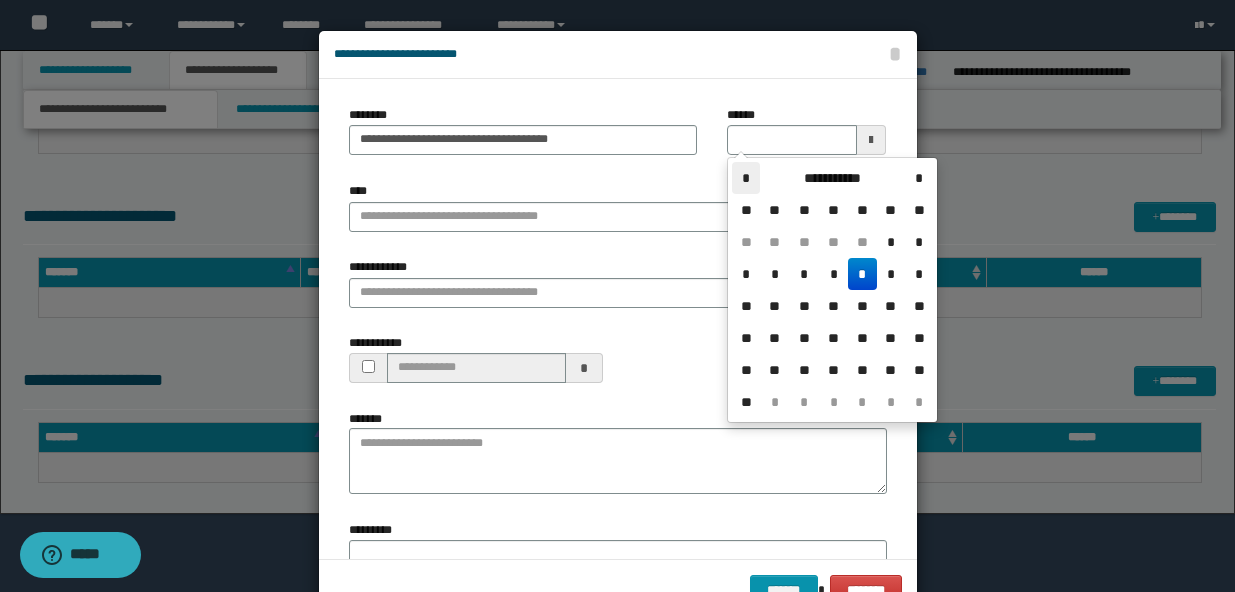 click on "*" at bounding box center [746, 178] 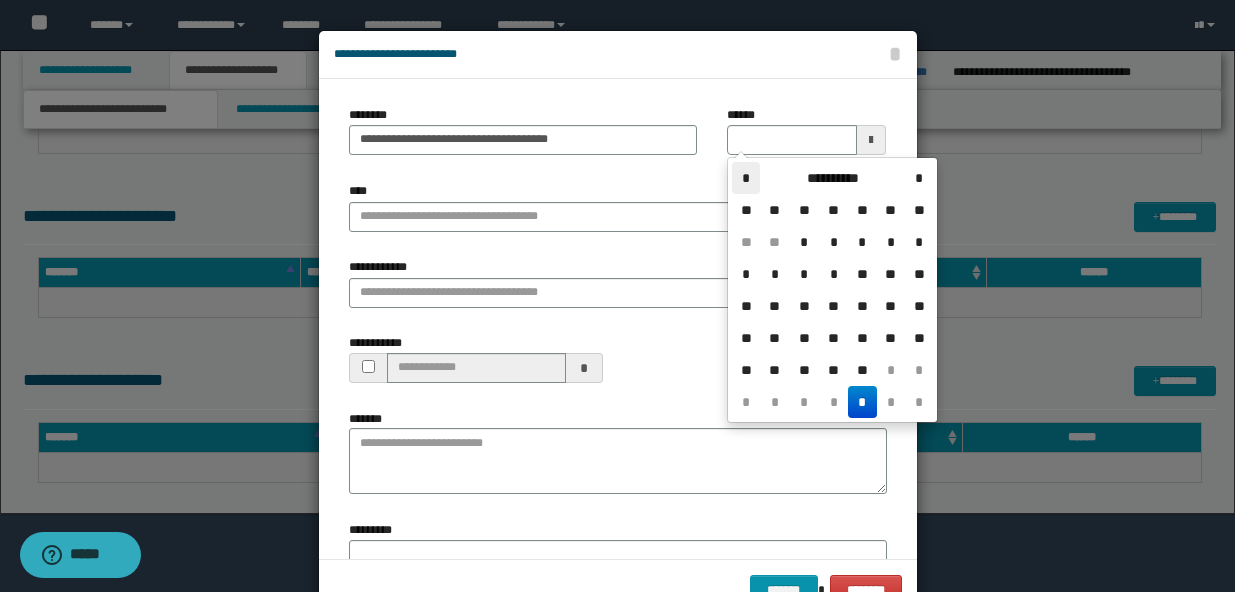 click on "*" at bounding box center (746, 178) 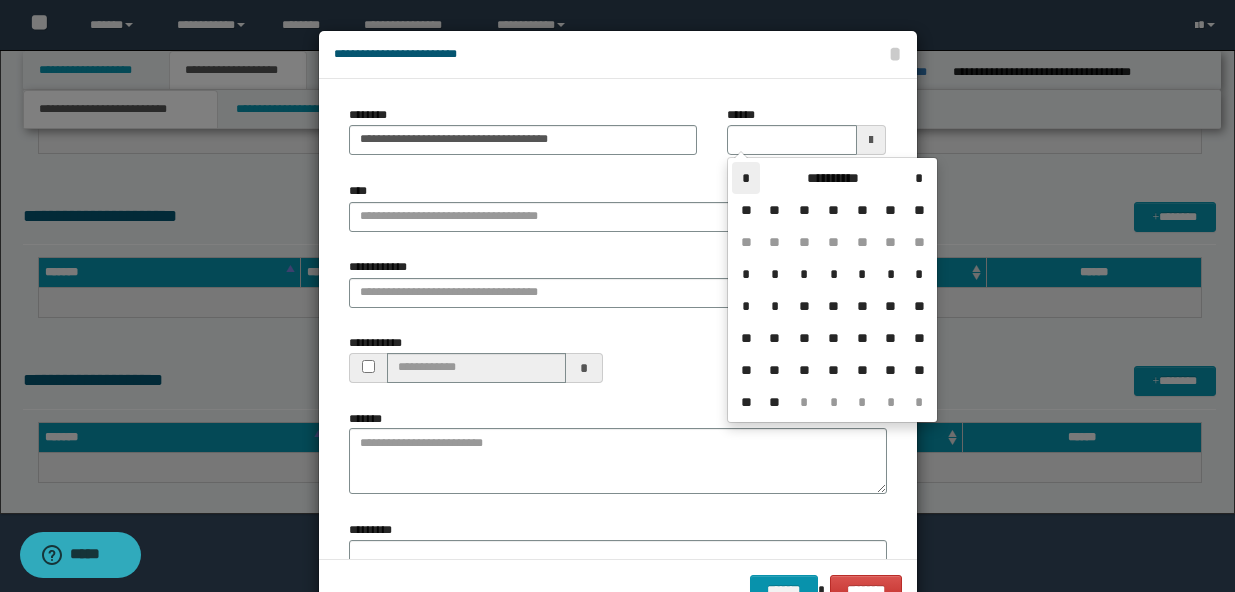 click on "*" at bounding box center (746, 178) 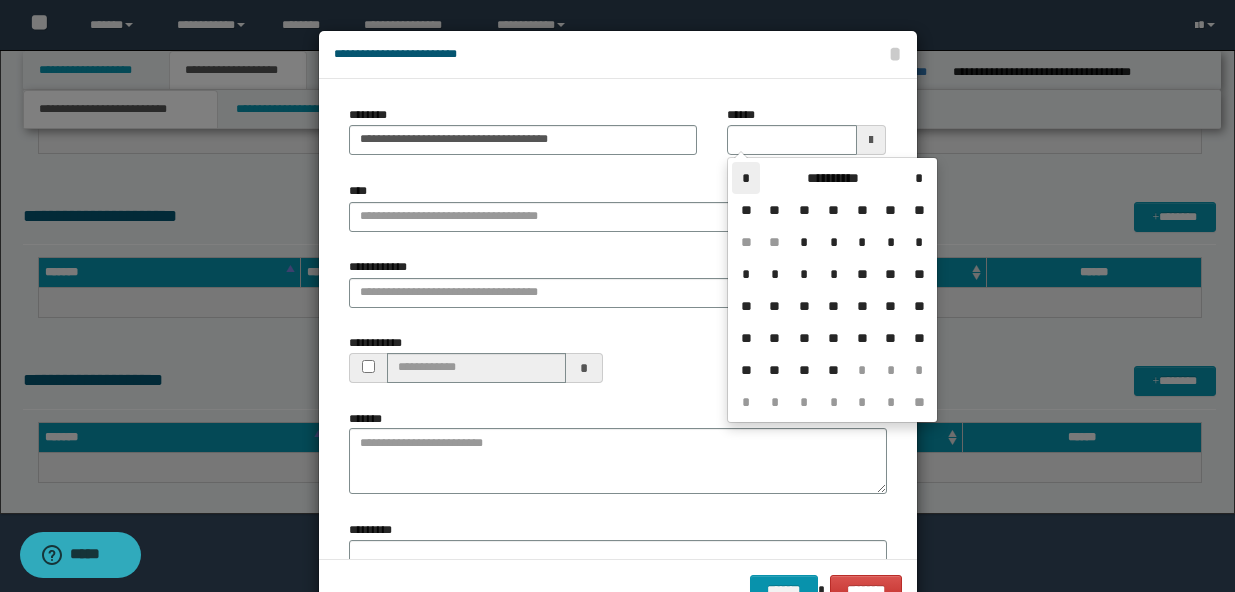 click on "*" at bounding box center (746, 178) 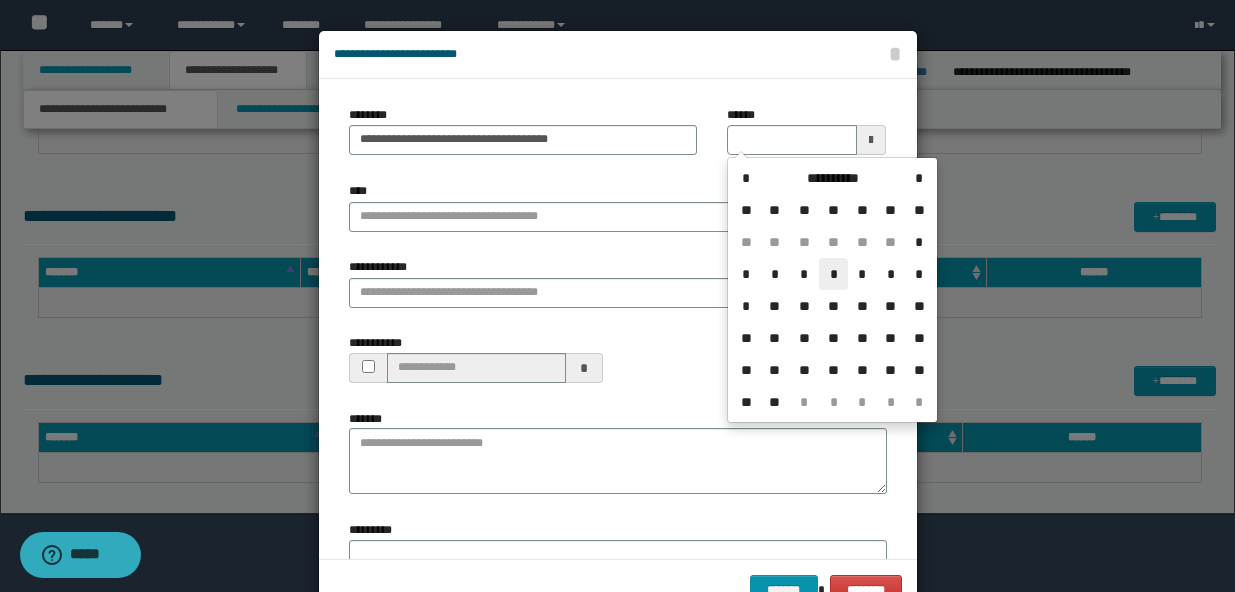 click on "*" at bounding box center [833, 274] 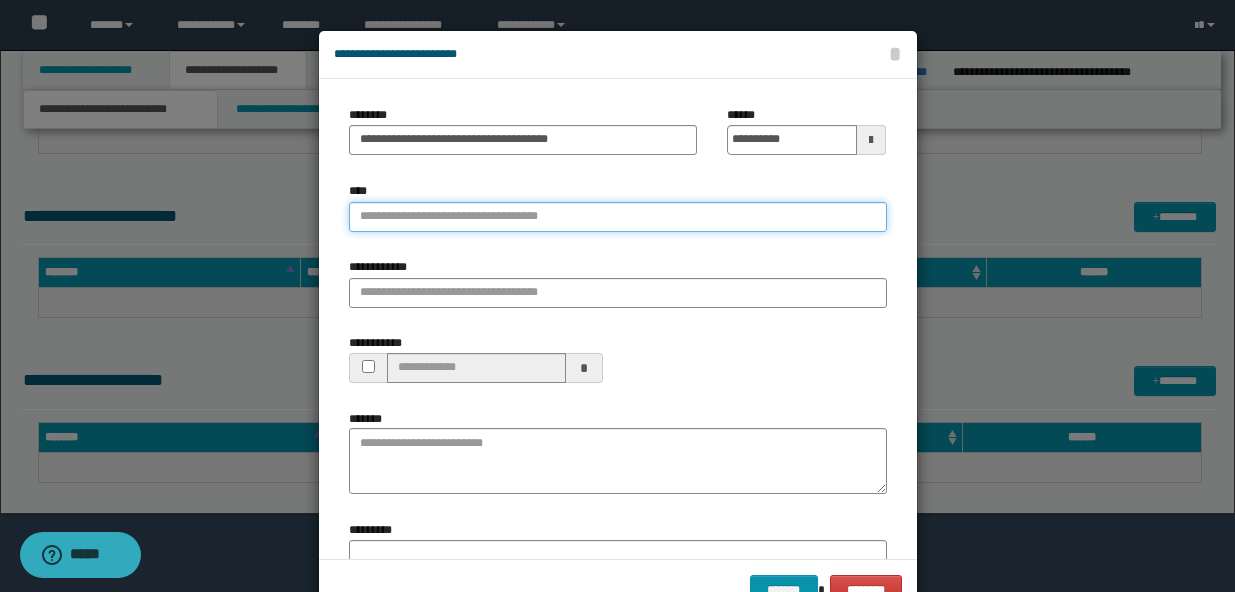 click on "****" at bounding box center [618, 217] 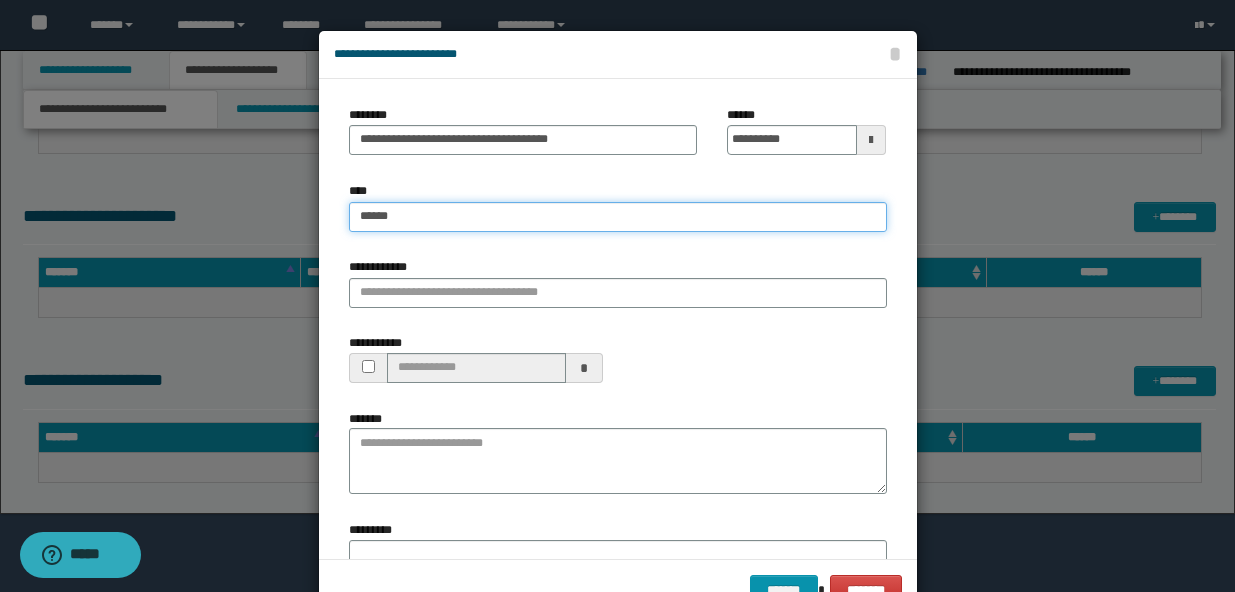 type on "*******" 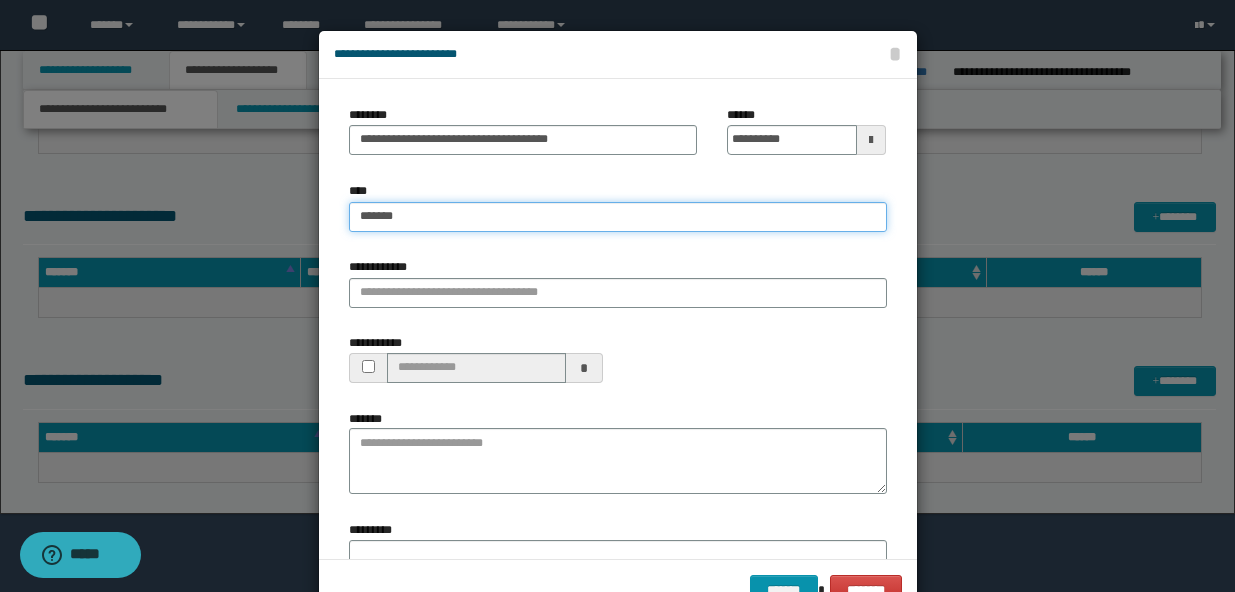type on "*******" 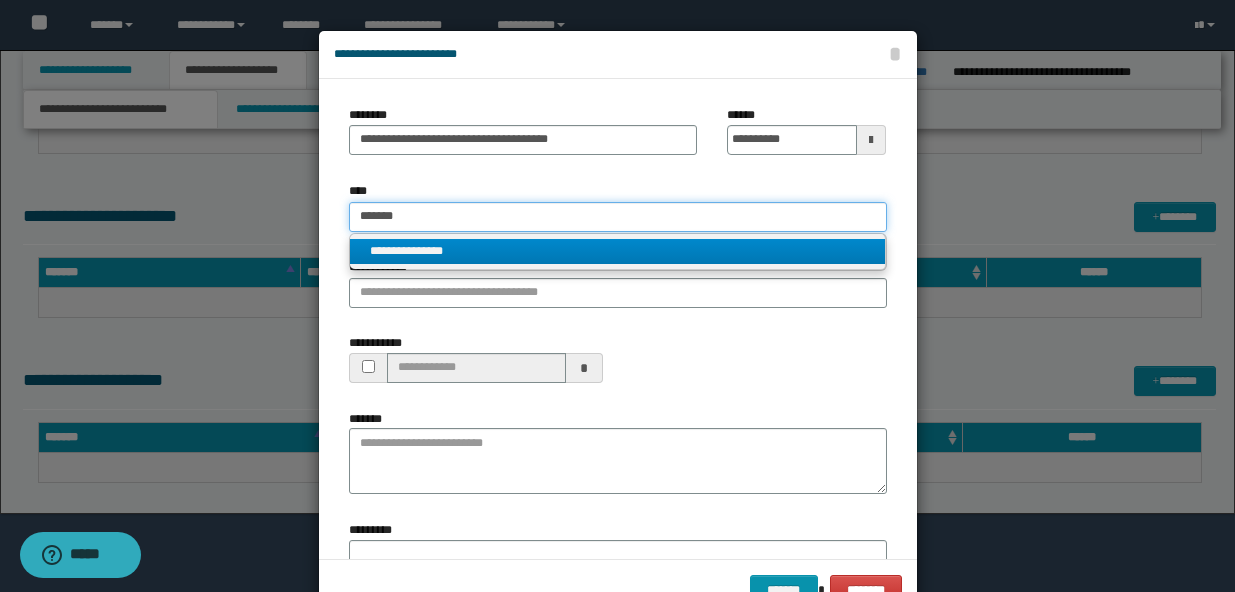 type on "*******" 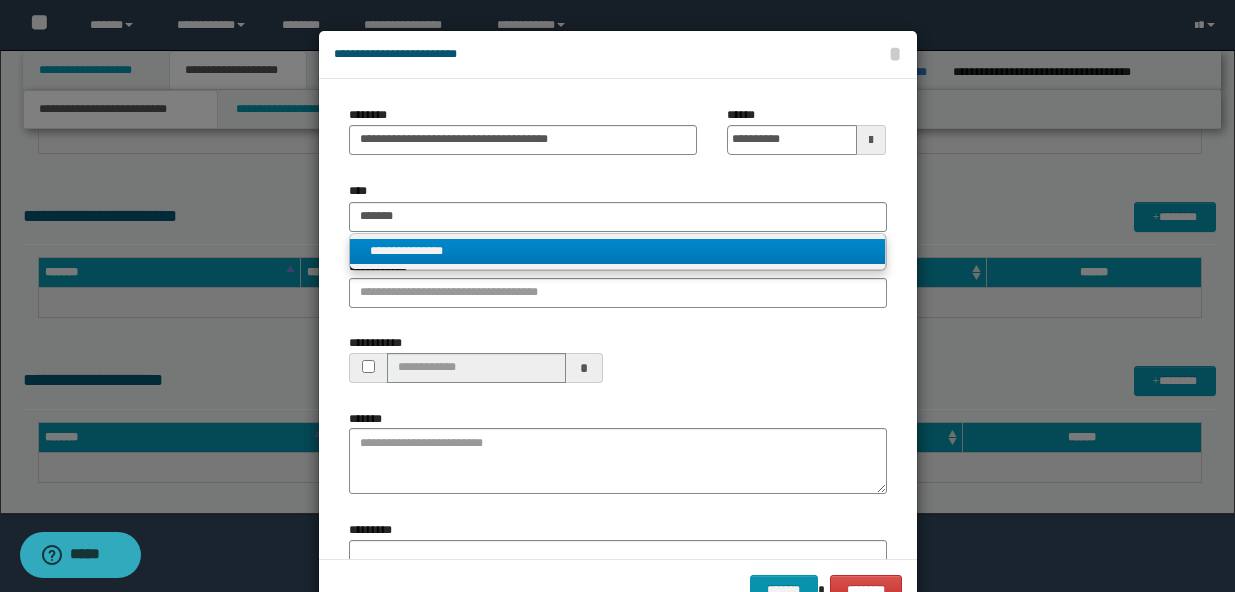 click on "**********" at bounding box center [617, 251] 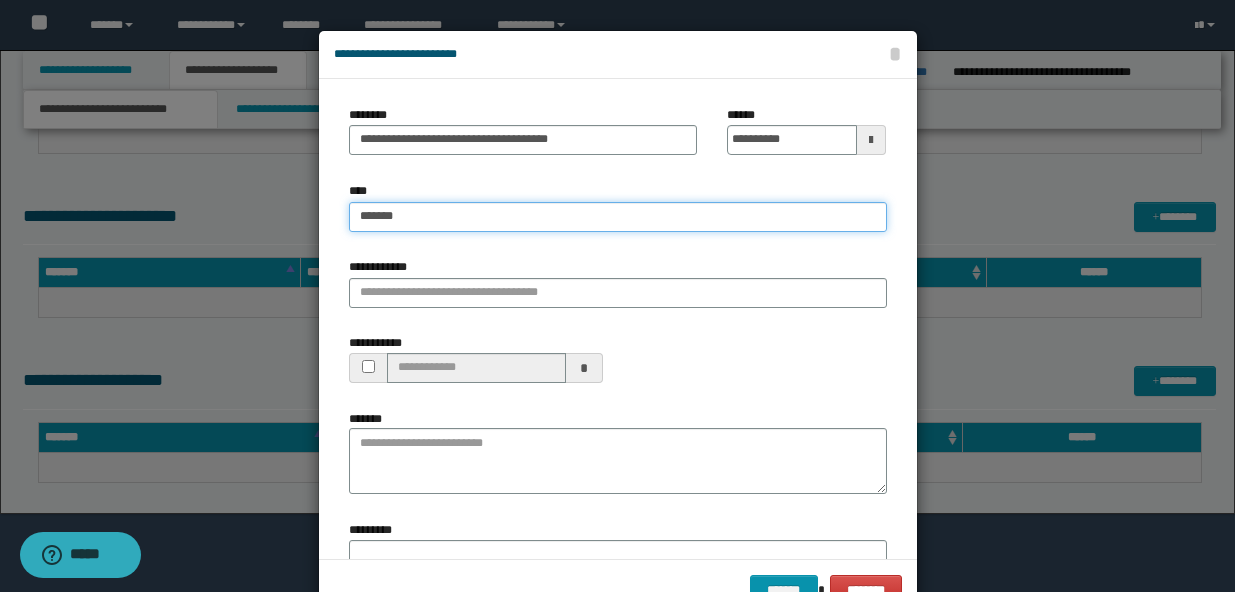 type 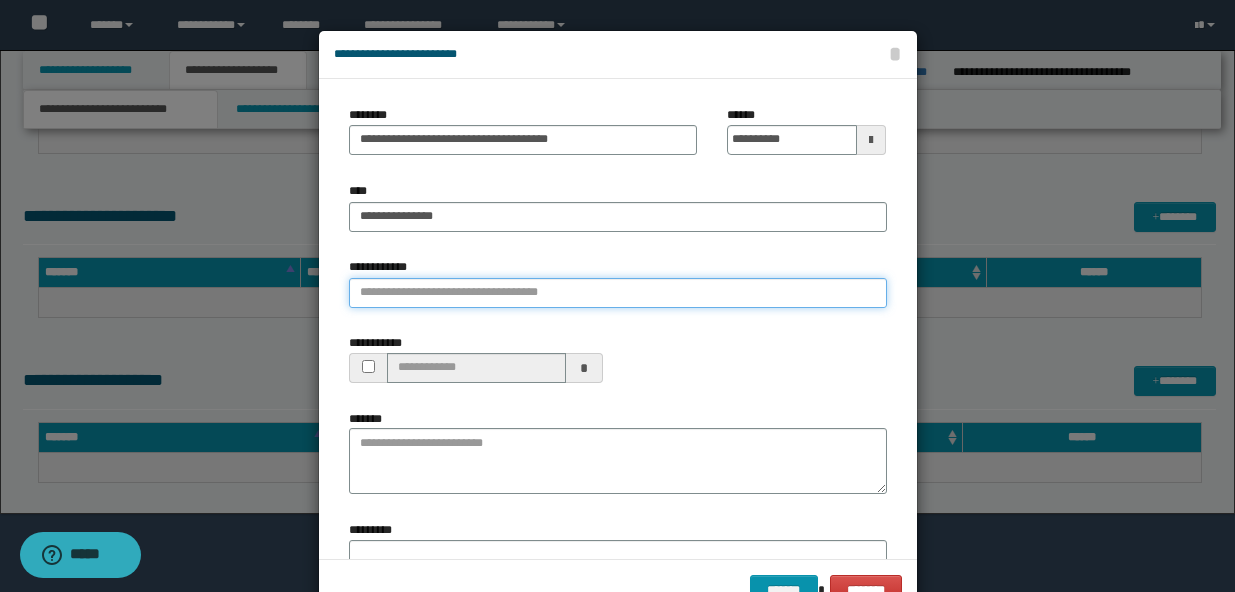 click on "**********" at bounding box center (618, 293) 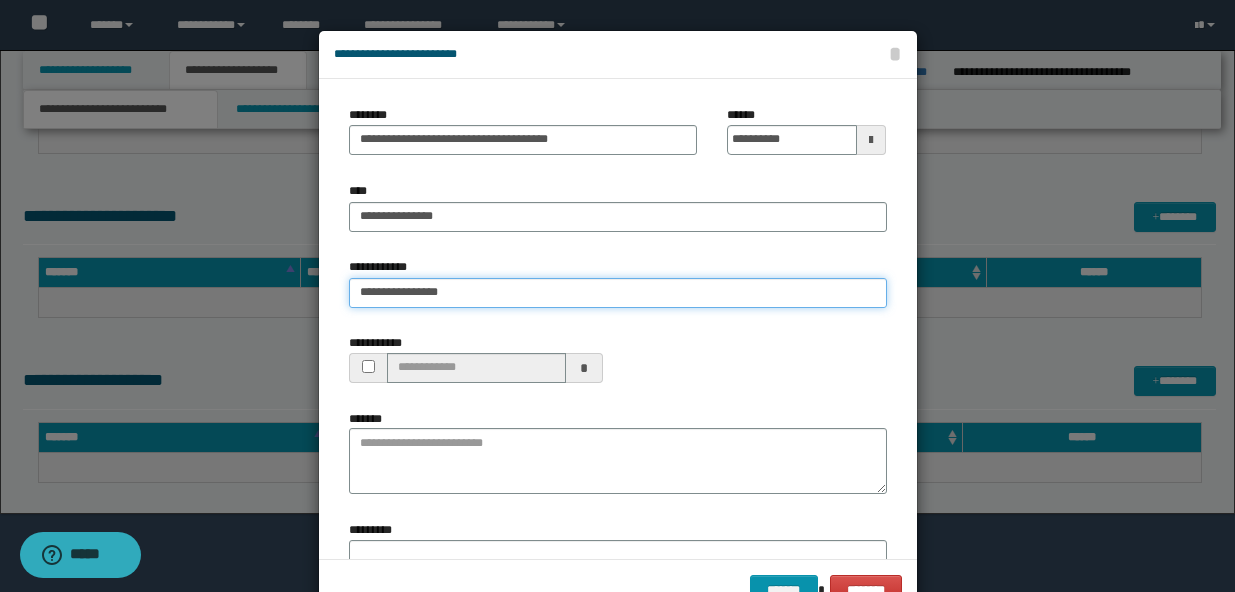 type on "**********" 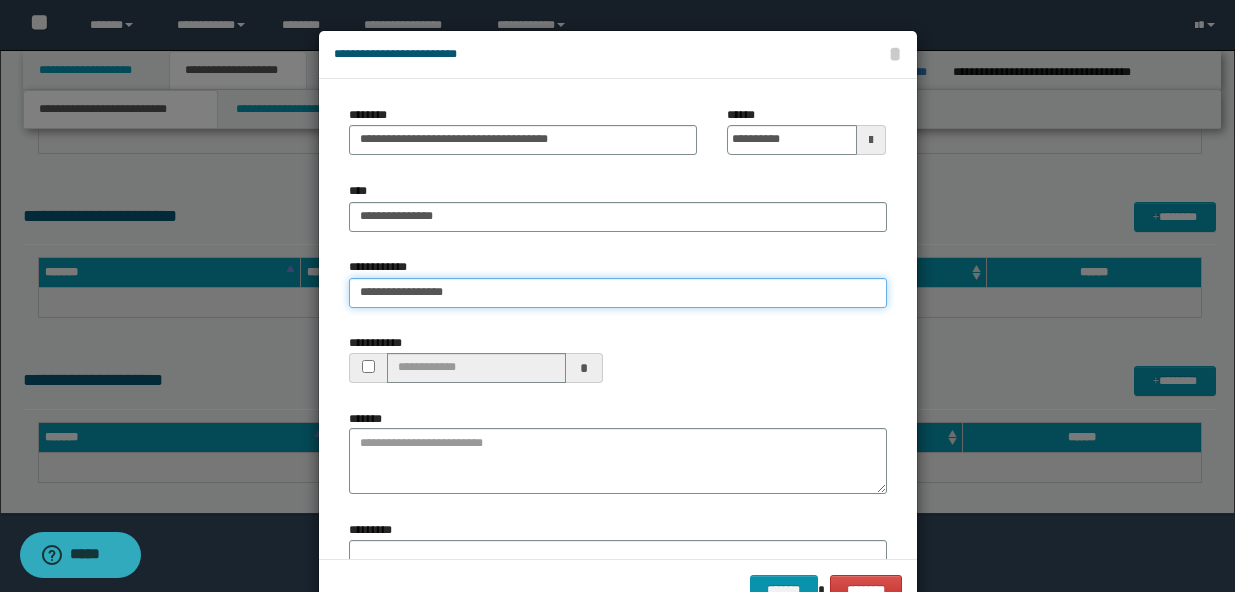 type on "**********" 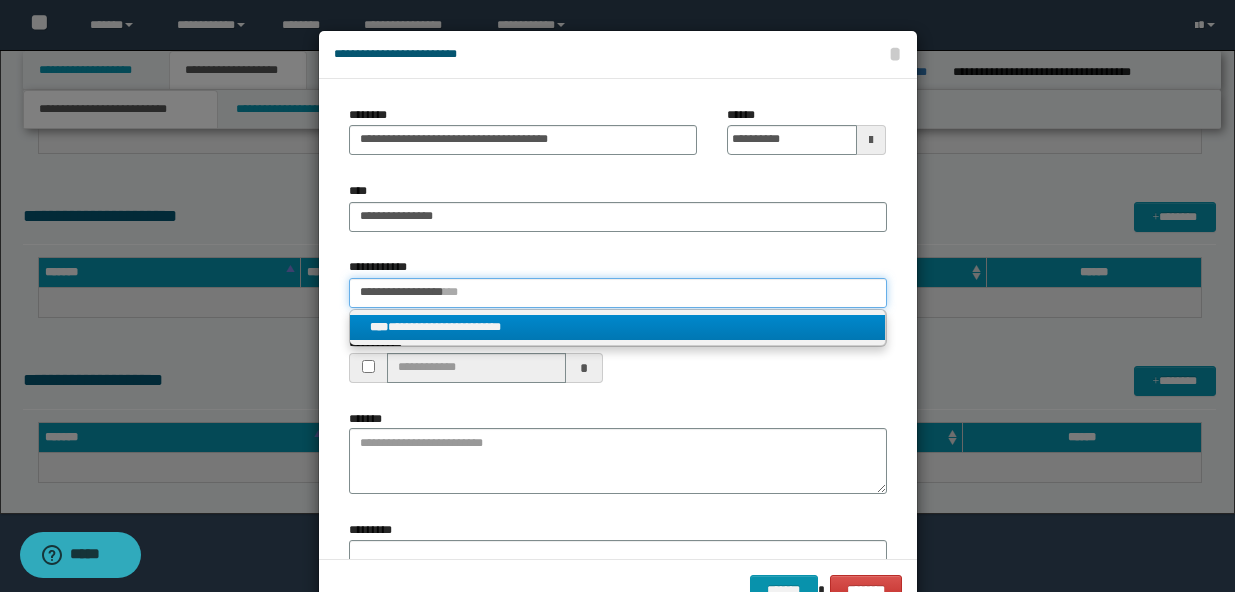 type on "**********" 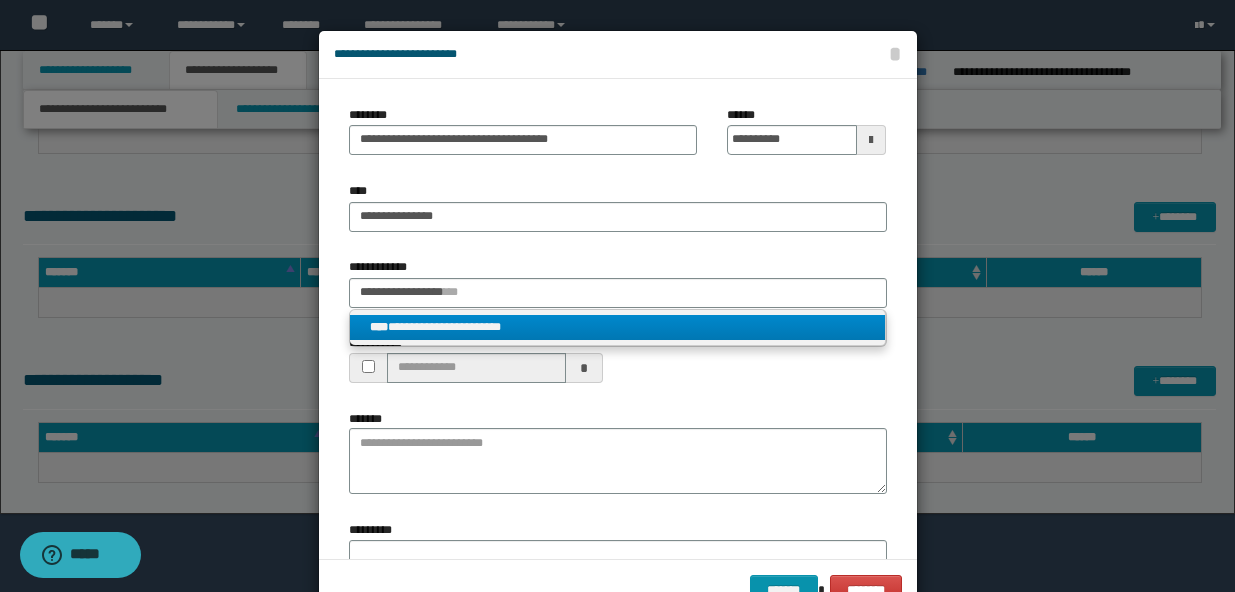 click on "**********" at bounding box center [617, 327] 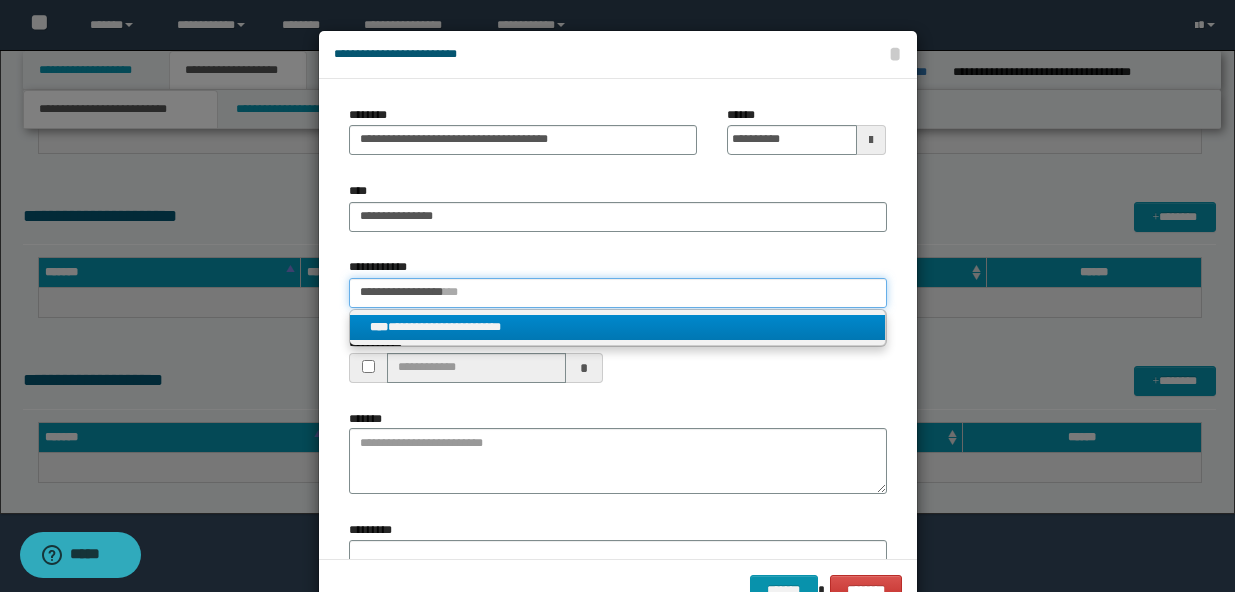 type 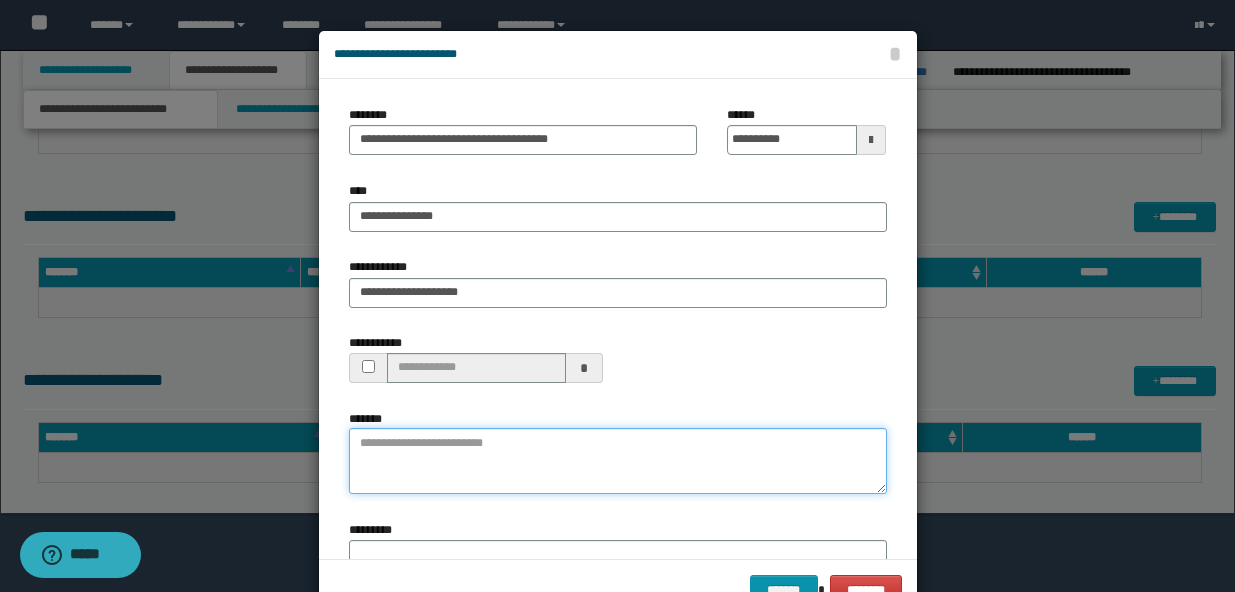 click on "*******" at bounding box center [618, 461] 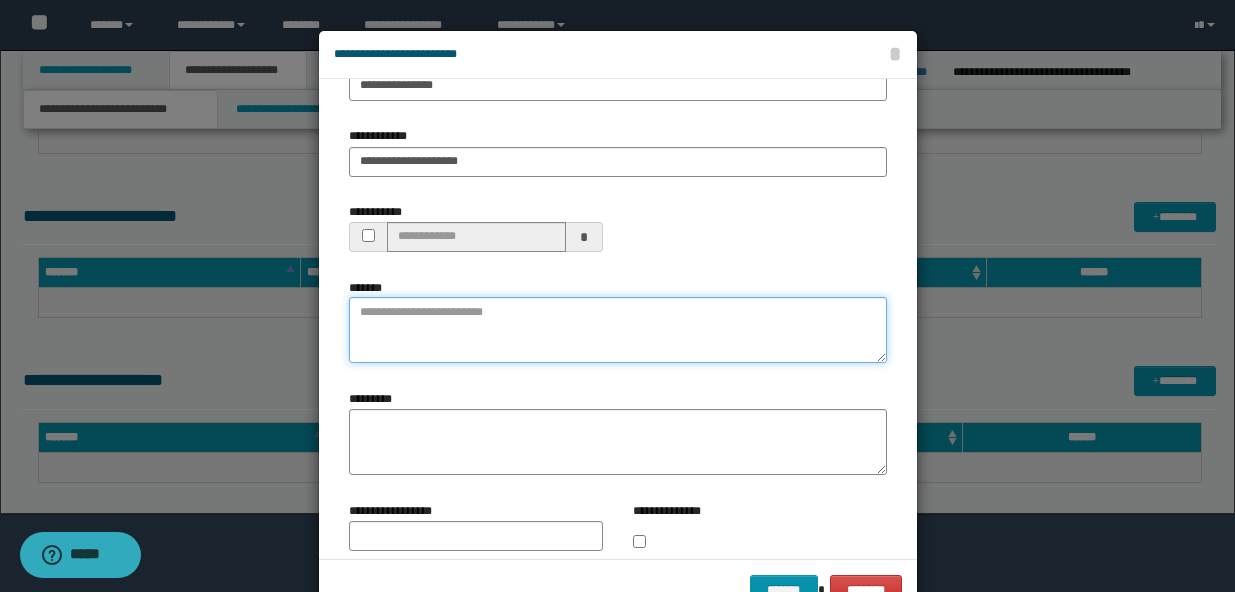 scroll, scrollTop: 171, scrollLeft: 0, axis: vertical 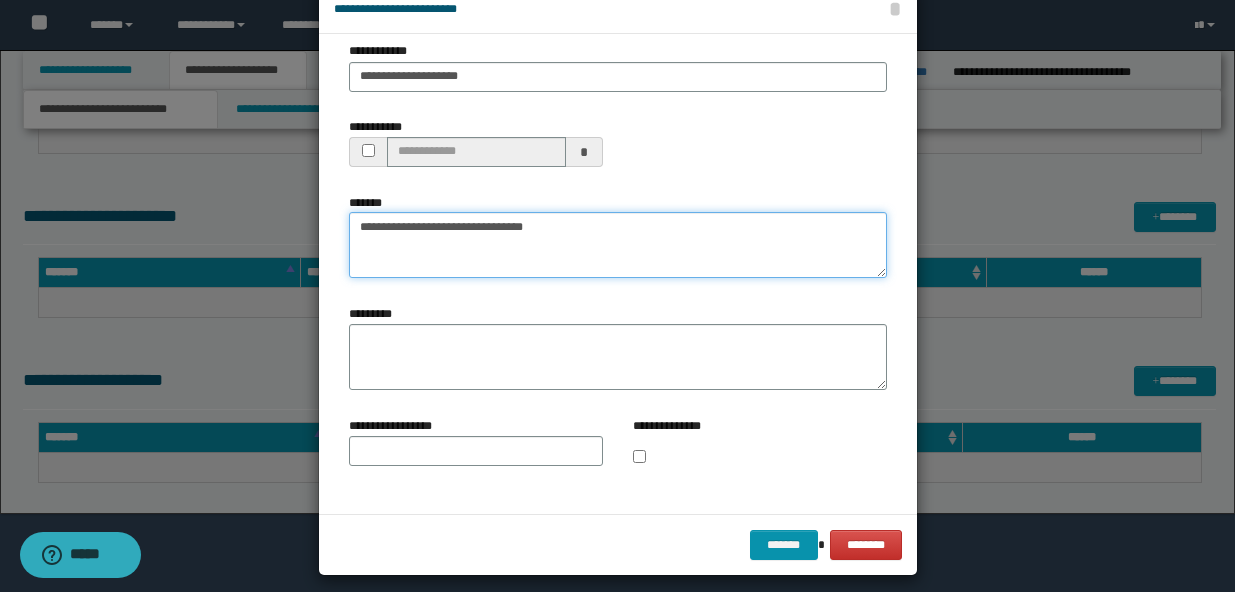 type on "**********" 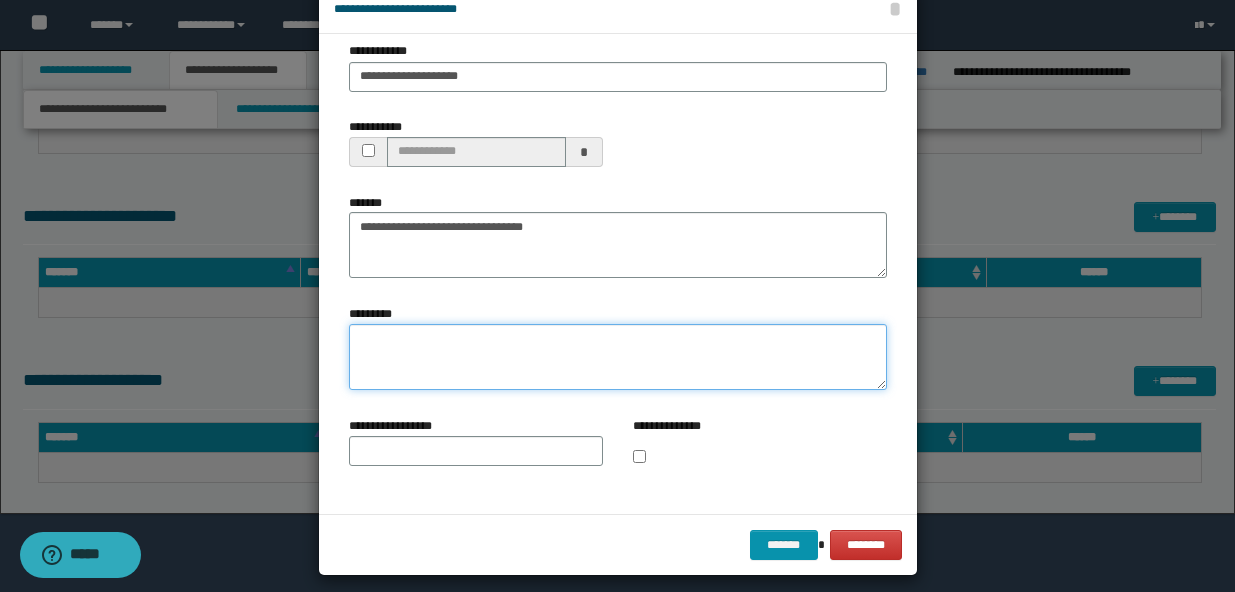 click on "*********" at bounding box center (618, 357) 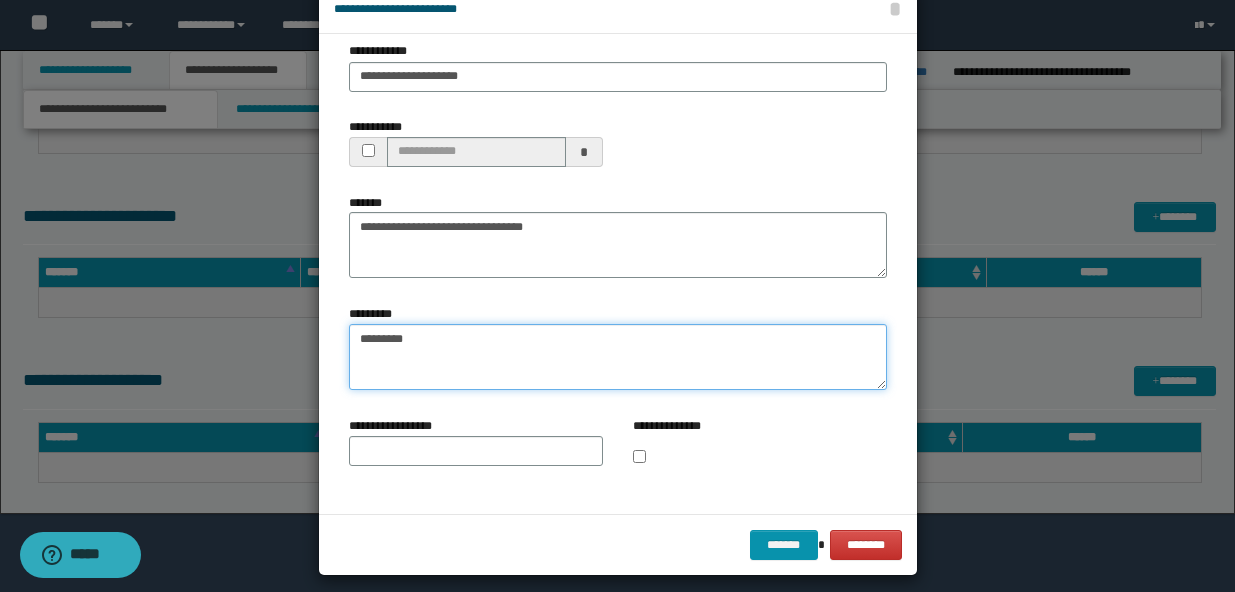 type on "*********" 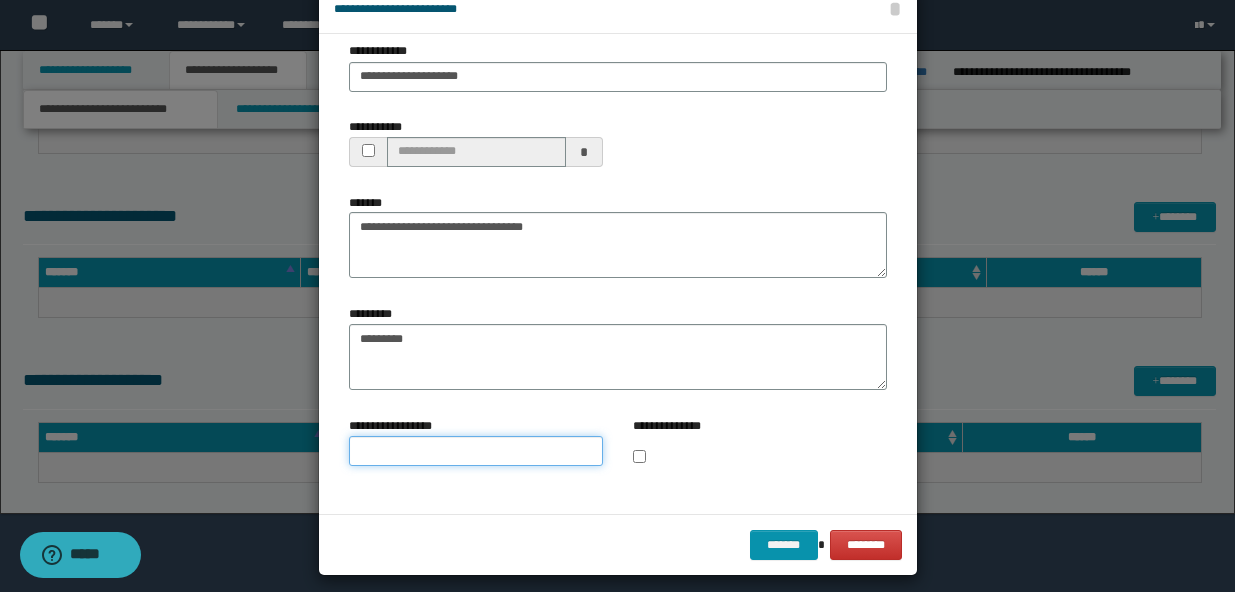 click on "**********" at bounding box center (476, 451) 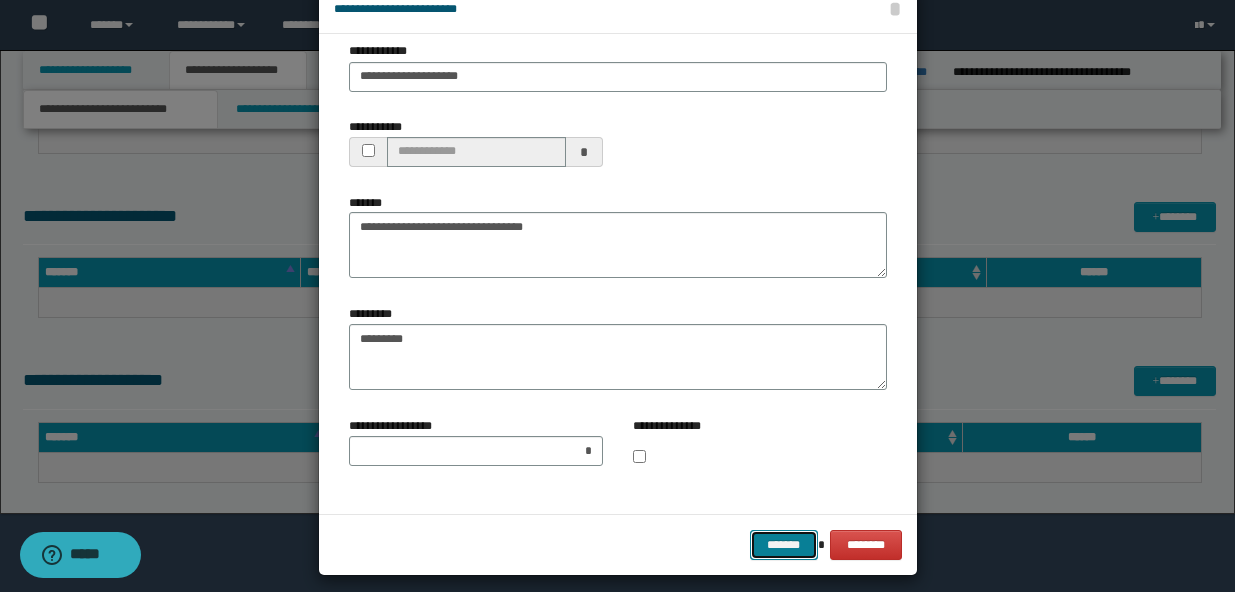 click on "*******" at bounding box center (784, 545) 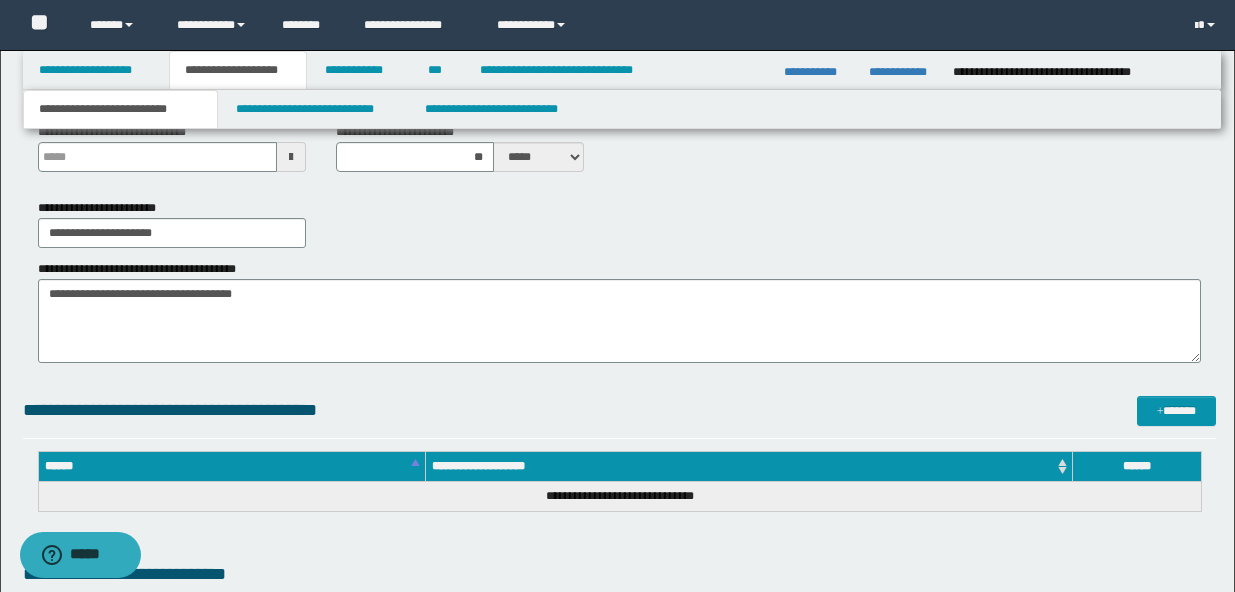 scroll, scrollTop: 452, scrollLeft: 0, axis: vertical 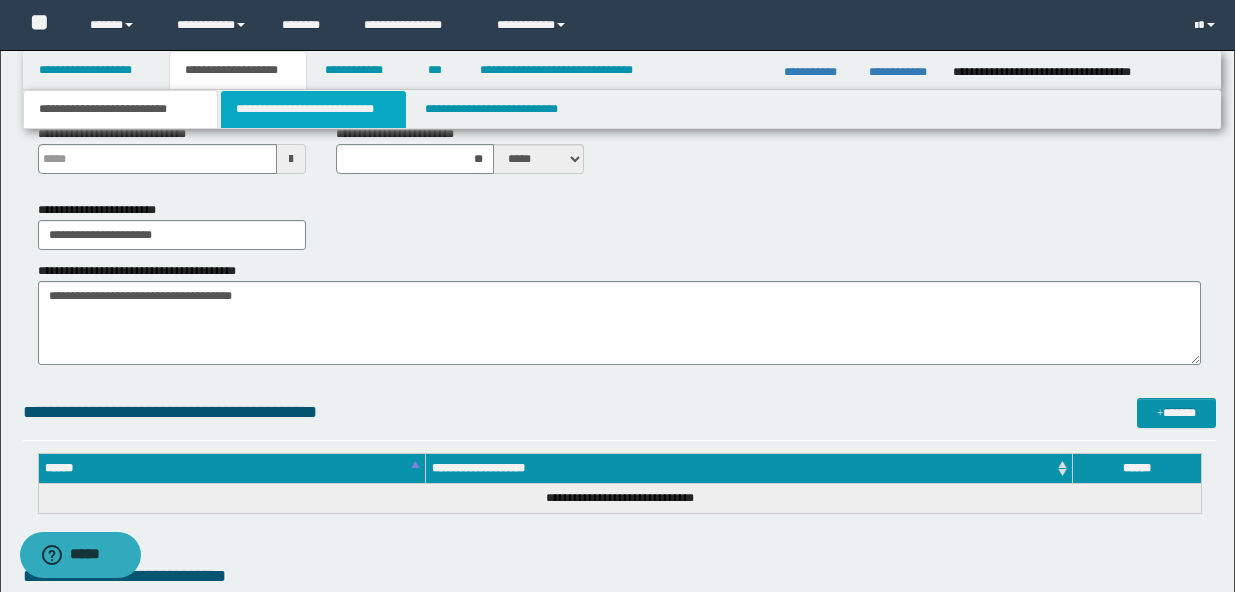 click on "**********" at bounding box center (314, 109) 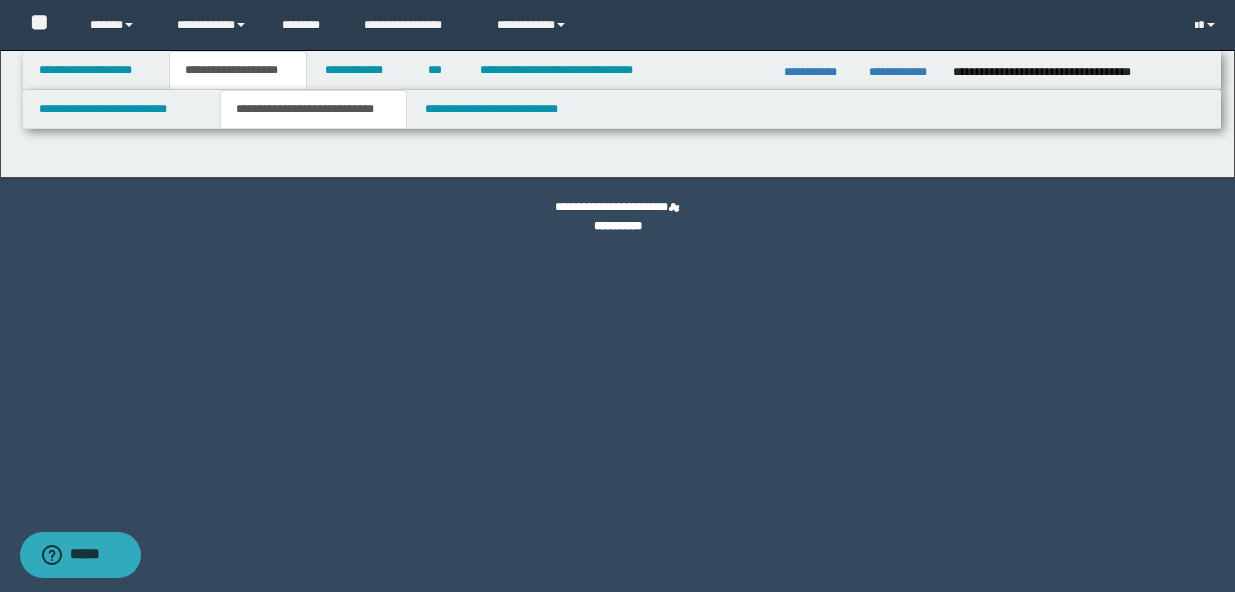 scroll, scrollTop: 0, scrollLeft: 0, axis: both 